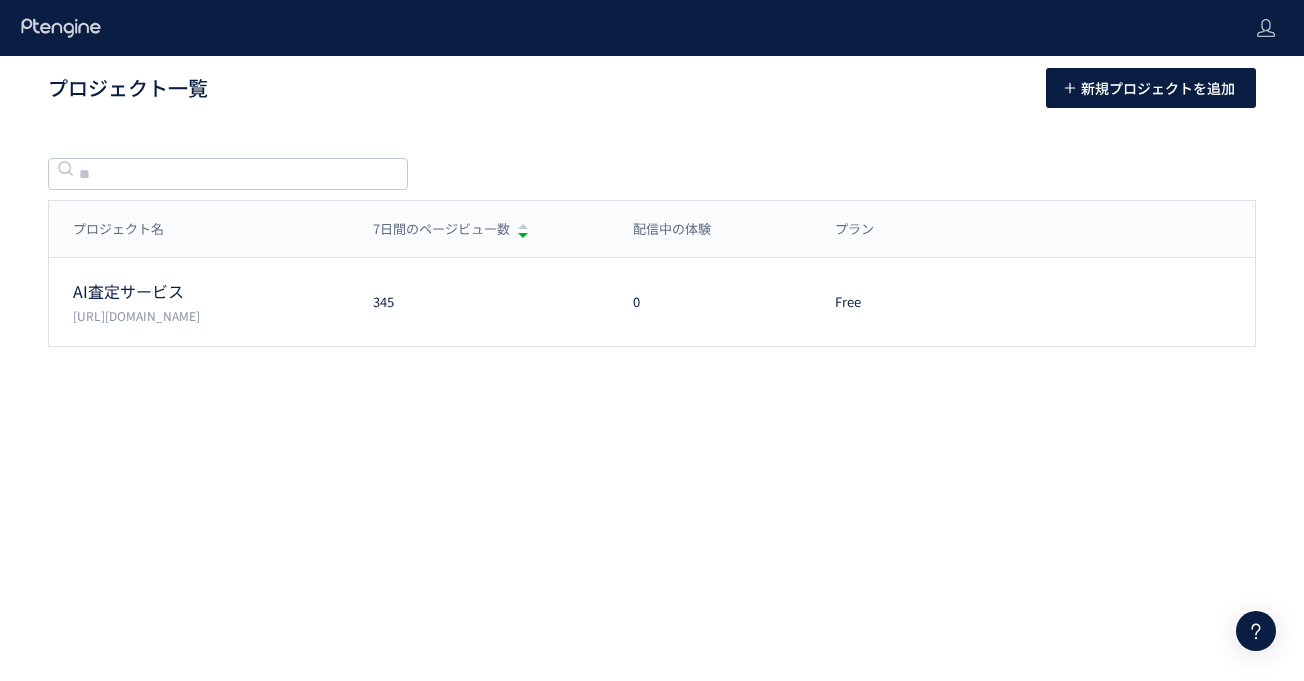 scroll, scrollTop: 0, scrollLeft: 0, axis: both 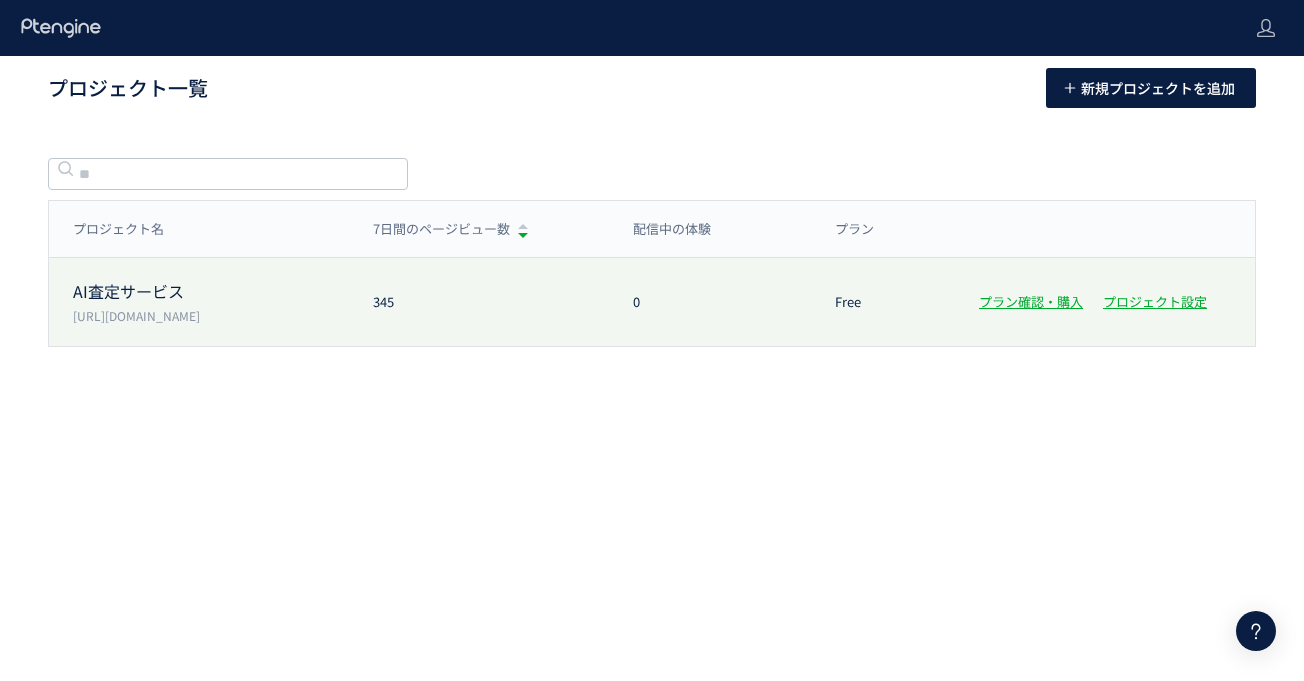click on "AI査定サービス  [URL][DOMAIN_NAME] 345 0 Free プラン確認・購入 プロジェクト設定" 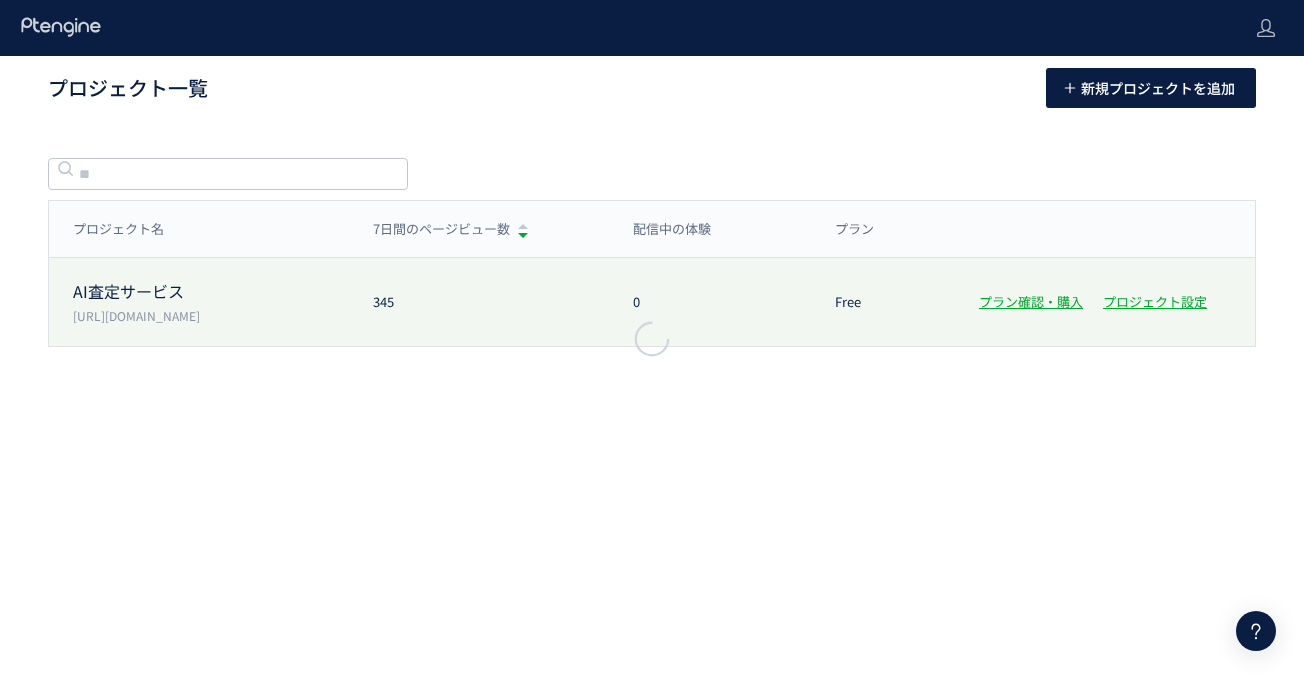 click at bounding box center [652, 341] 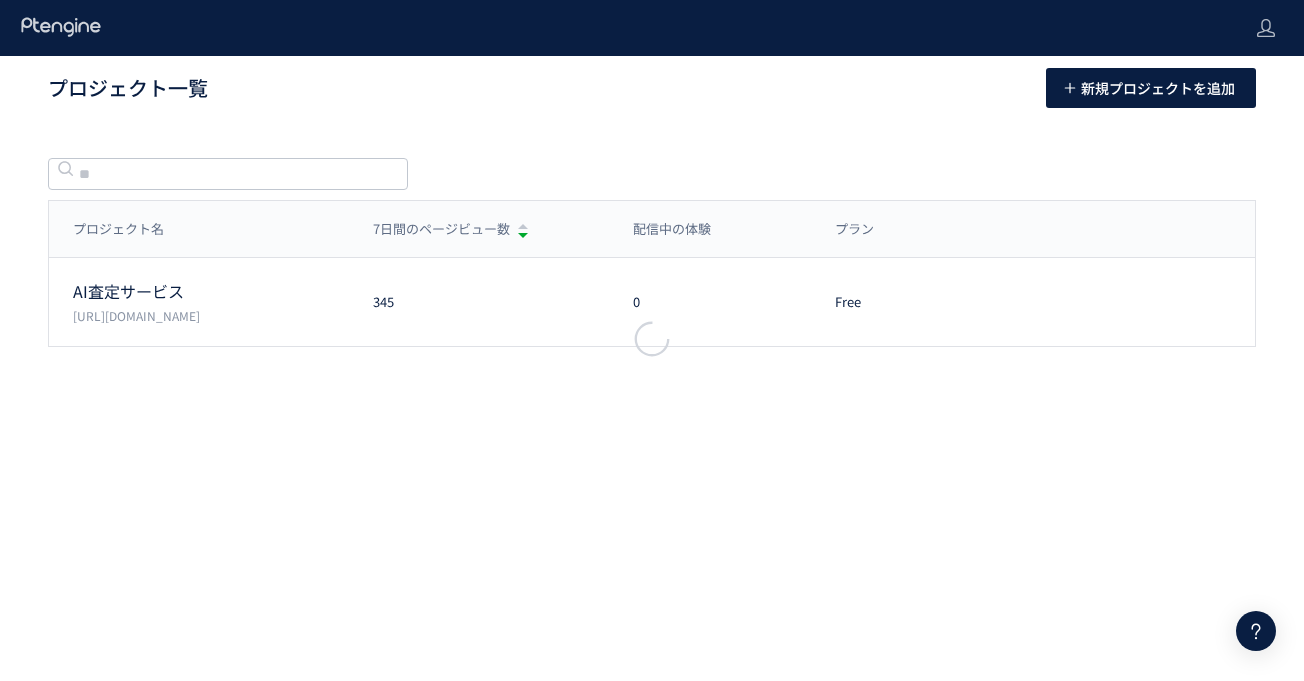 click at bounding box center [652, 341] 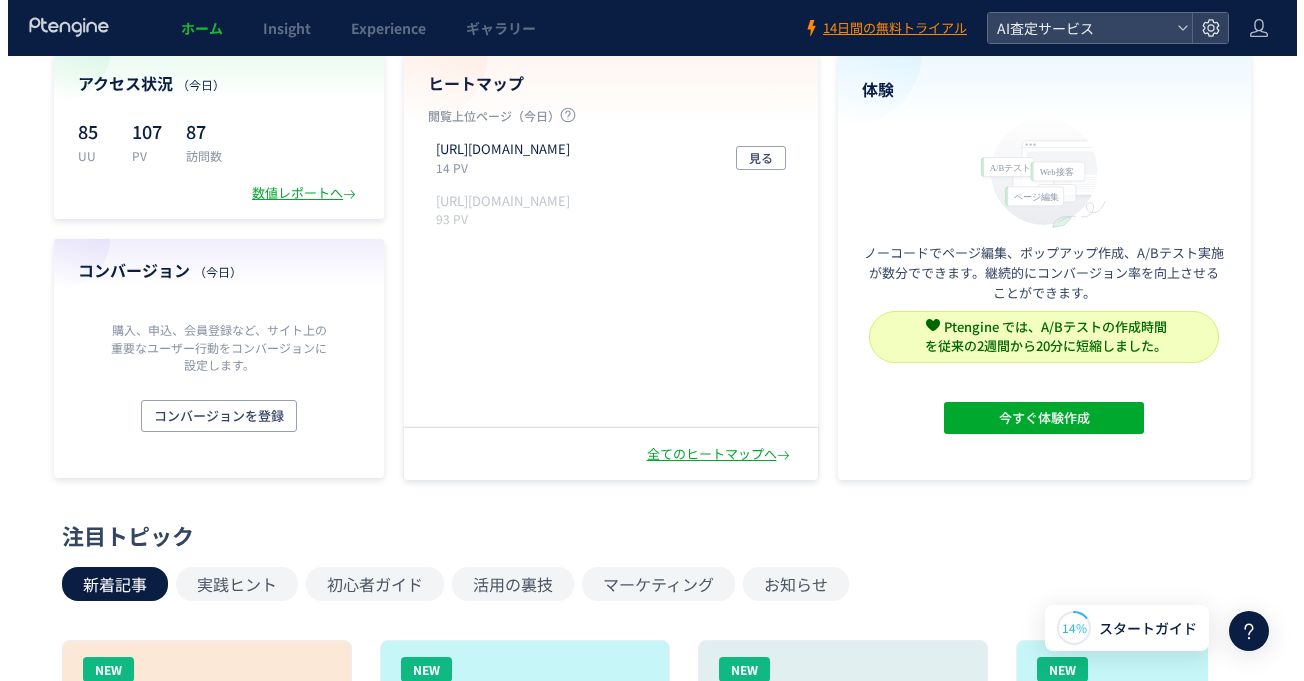 scroll, scrollTop: 0, scrollLeft: 0, axis: both 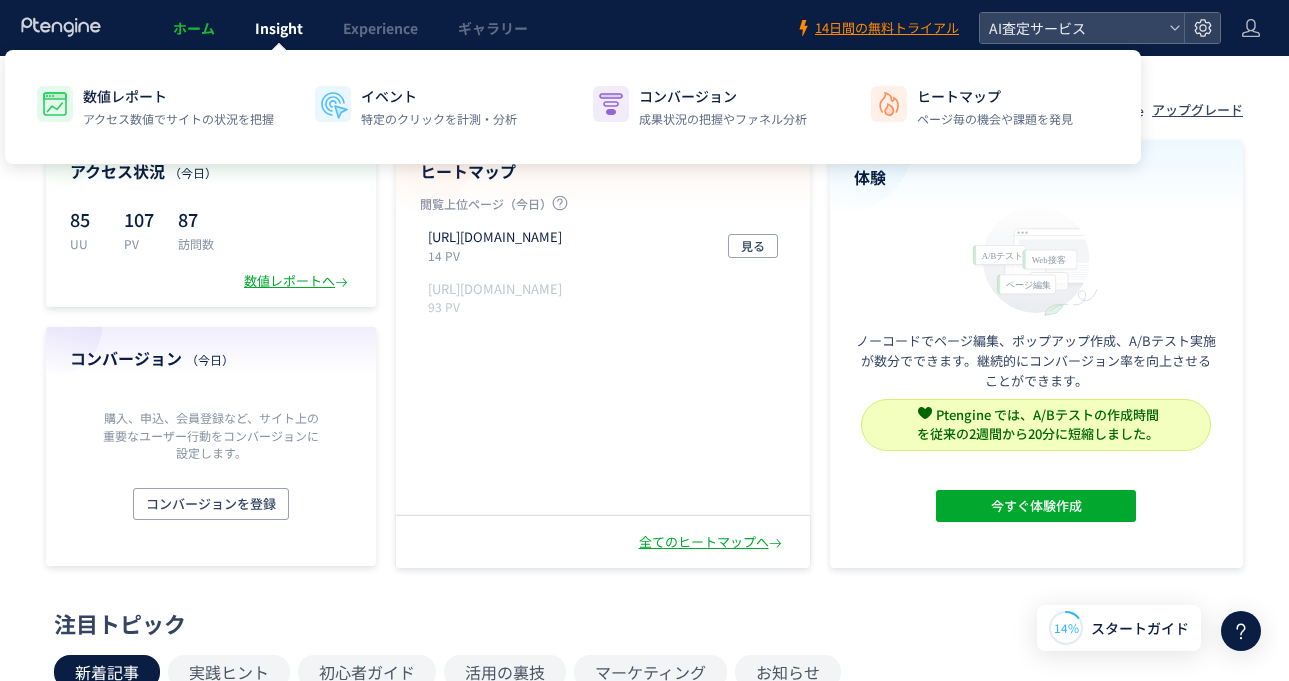 click on "Insight" 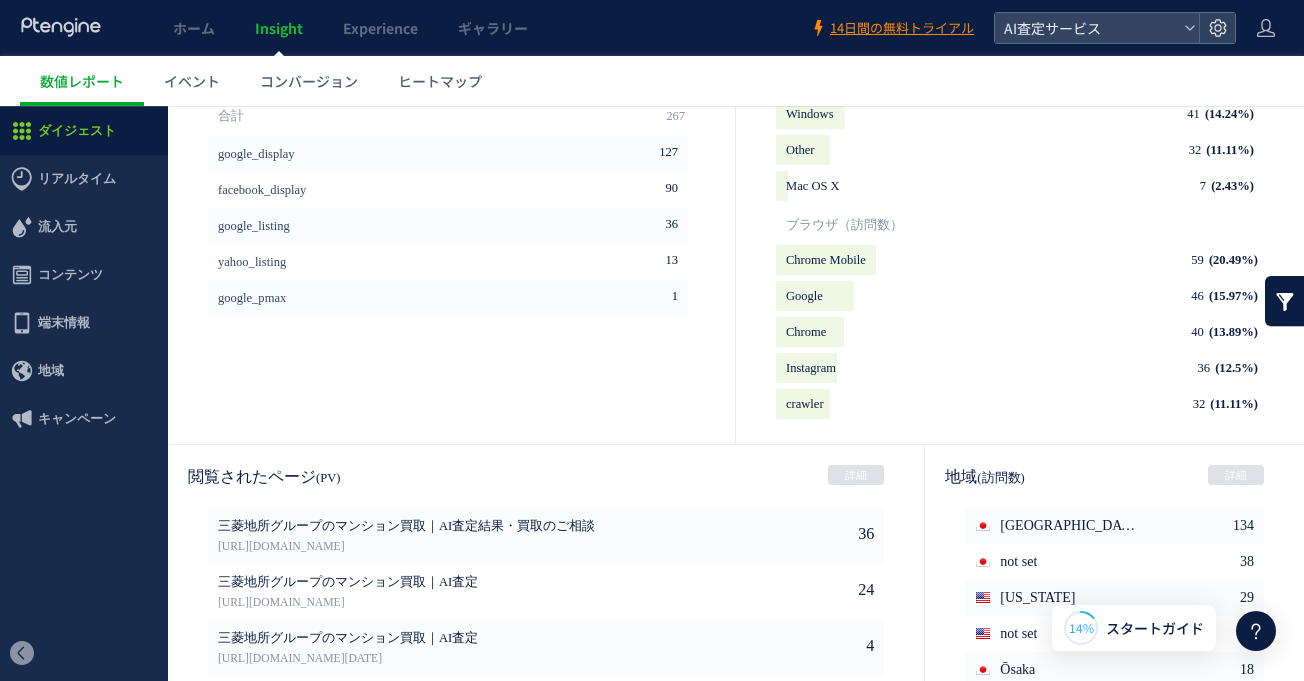scroll, scrollTop: 871, scrollLeft: 0, axis: vertical 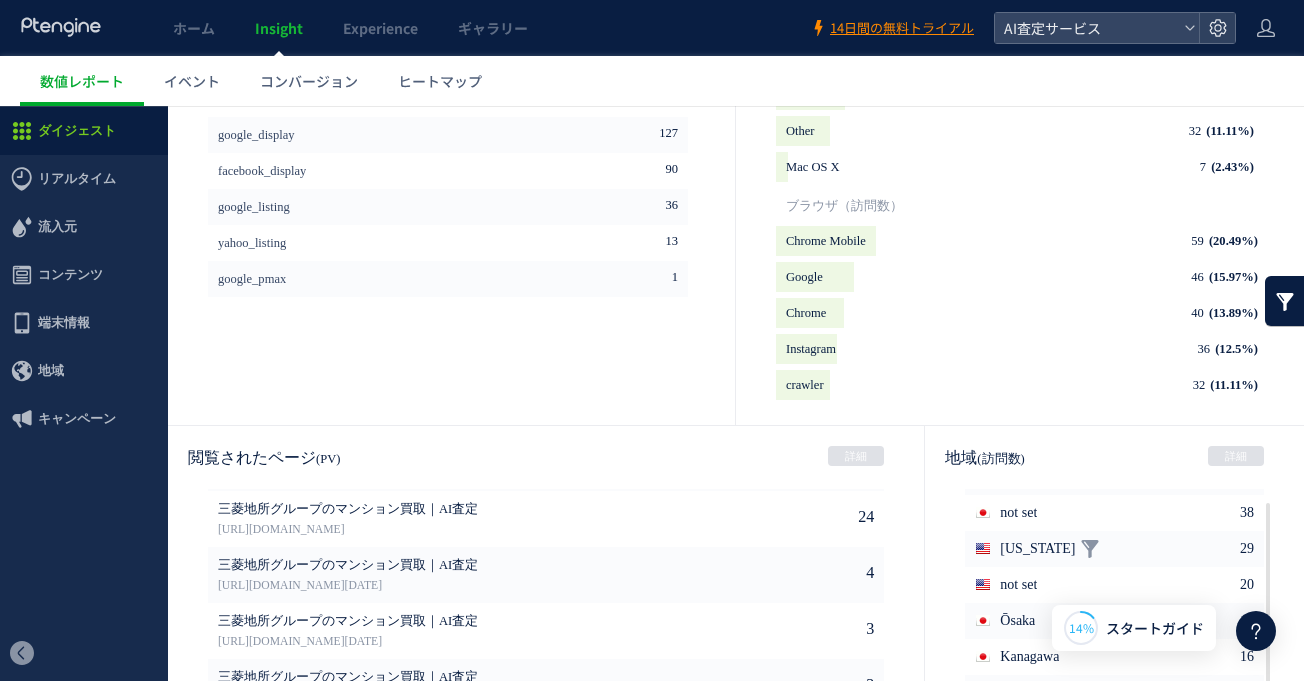 click on "[US_STATE]" at bounding box center [1037, 549] 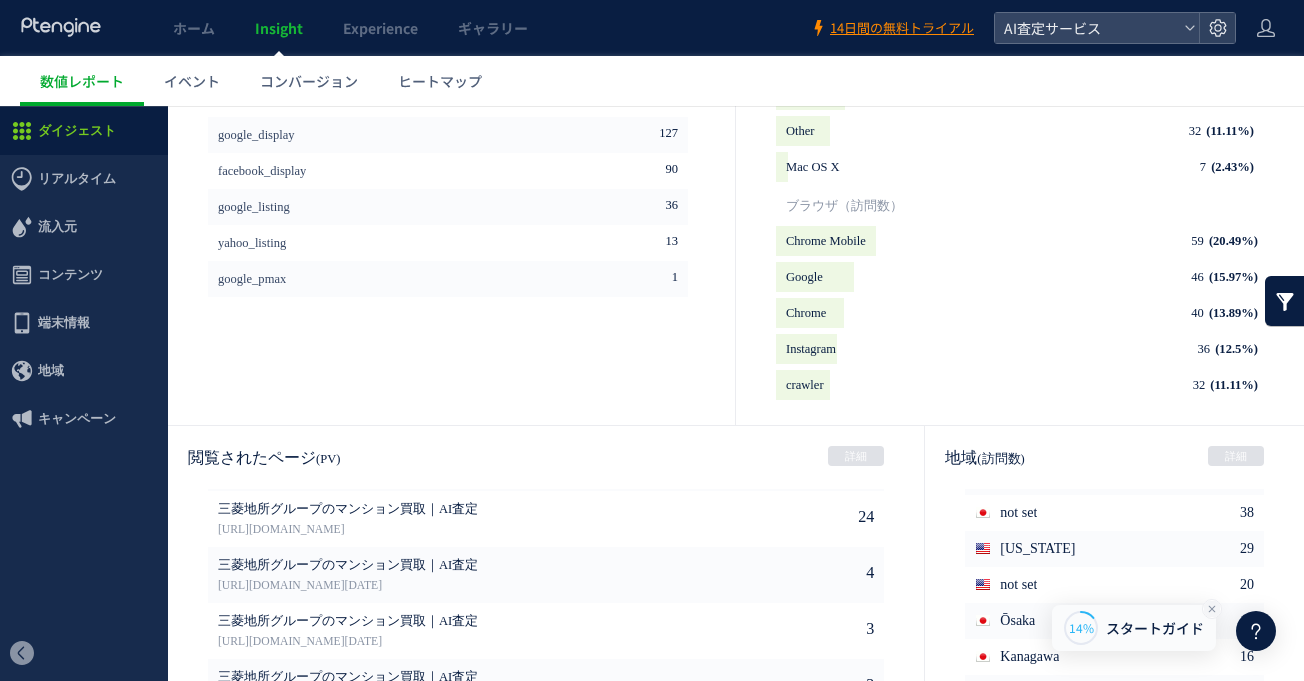 click 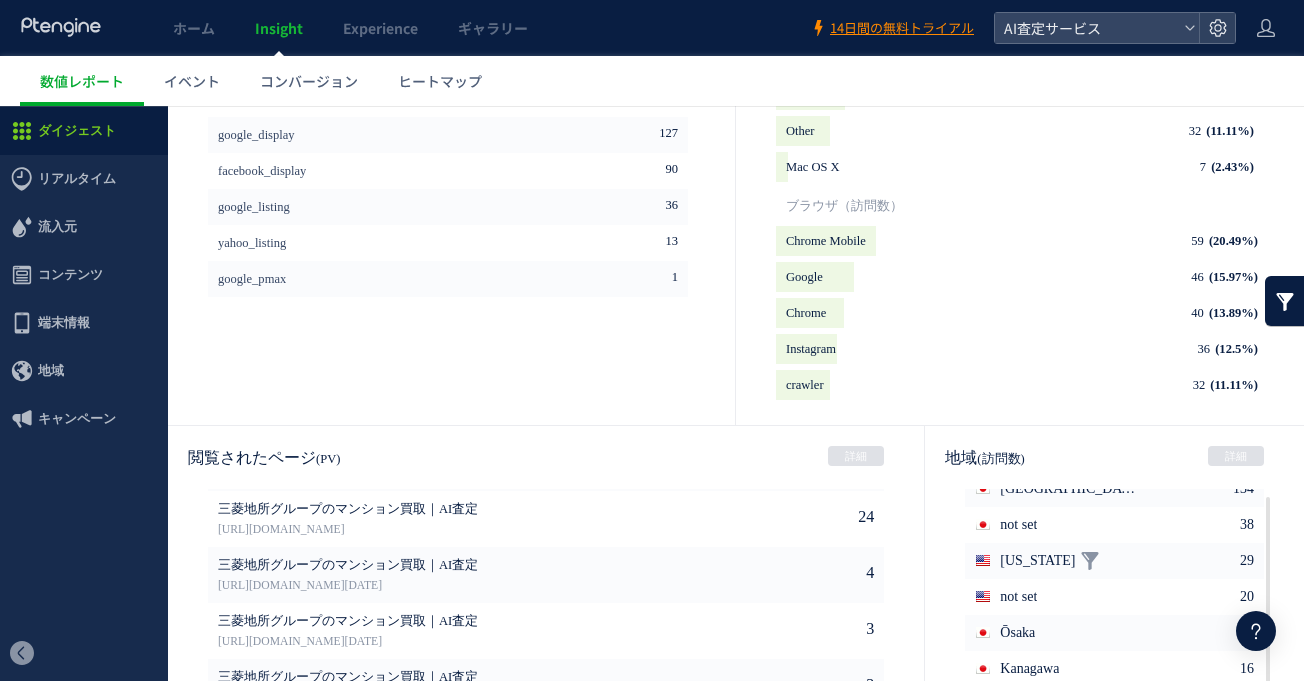 click on "[US_STATE]" at bounding box center [1037, 561] 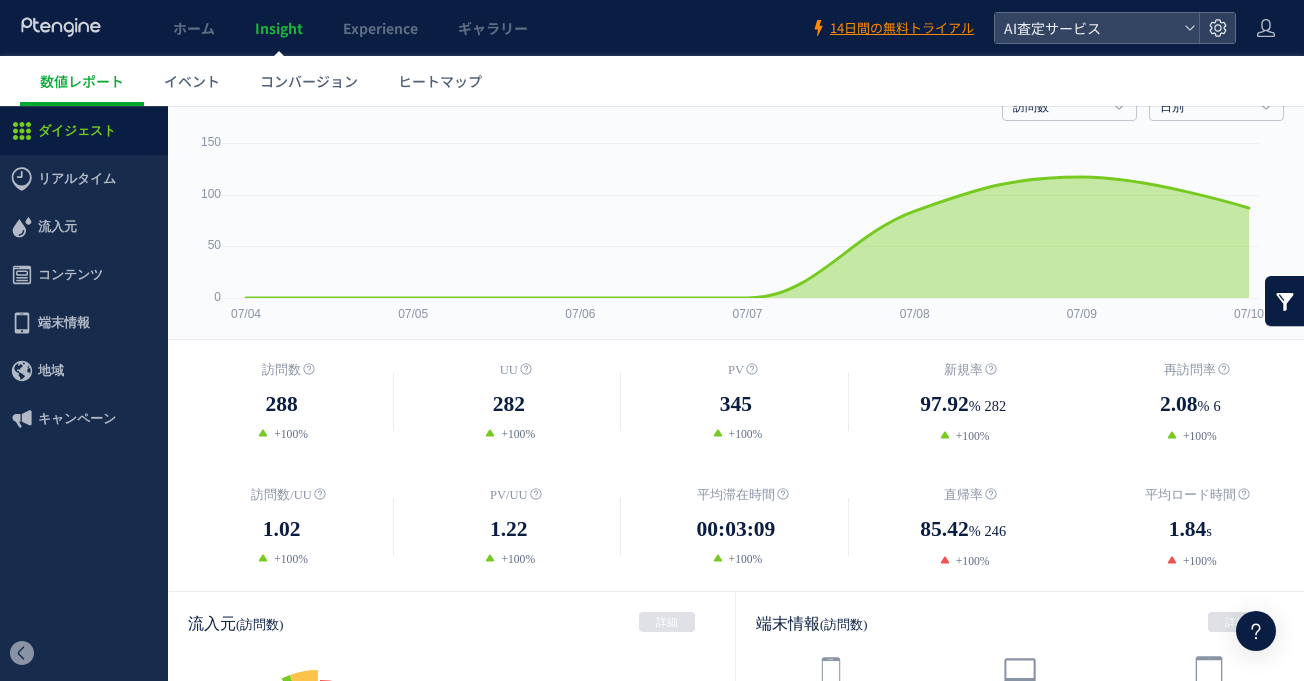 scroll, scrollTop: 0, scrollLeft: 0, axis: both 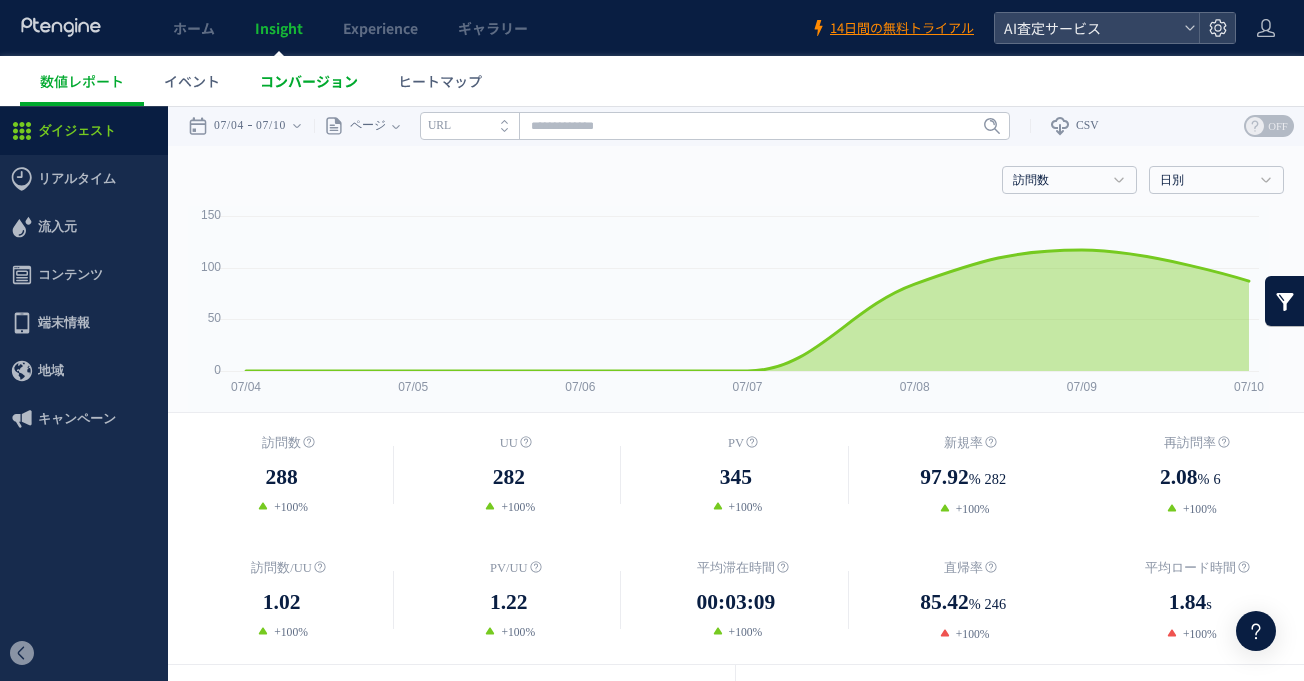 click on "コンバージョン" at bounding box center [309, 81] 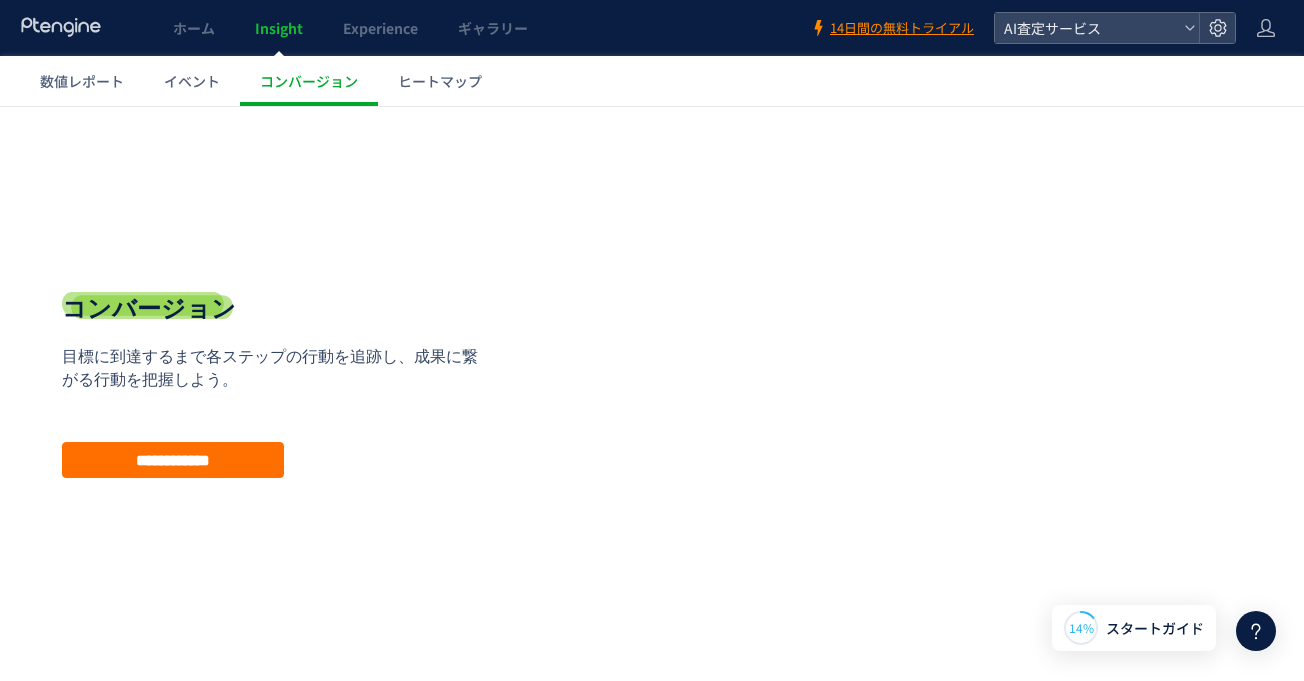 scroll, scrollTop: 15, scrollLeft: 0, axis: vertical 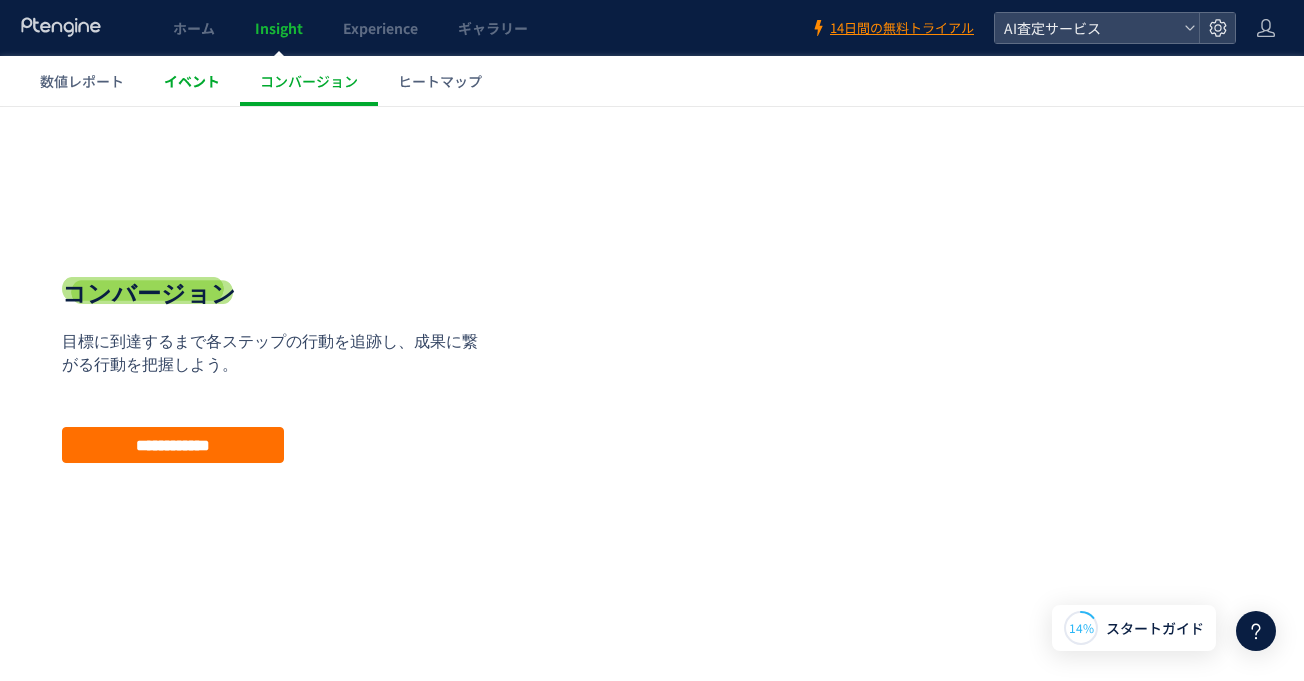 click on "イベント" at bounding box center [192, 81] 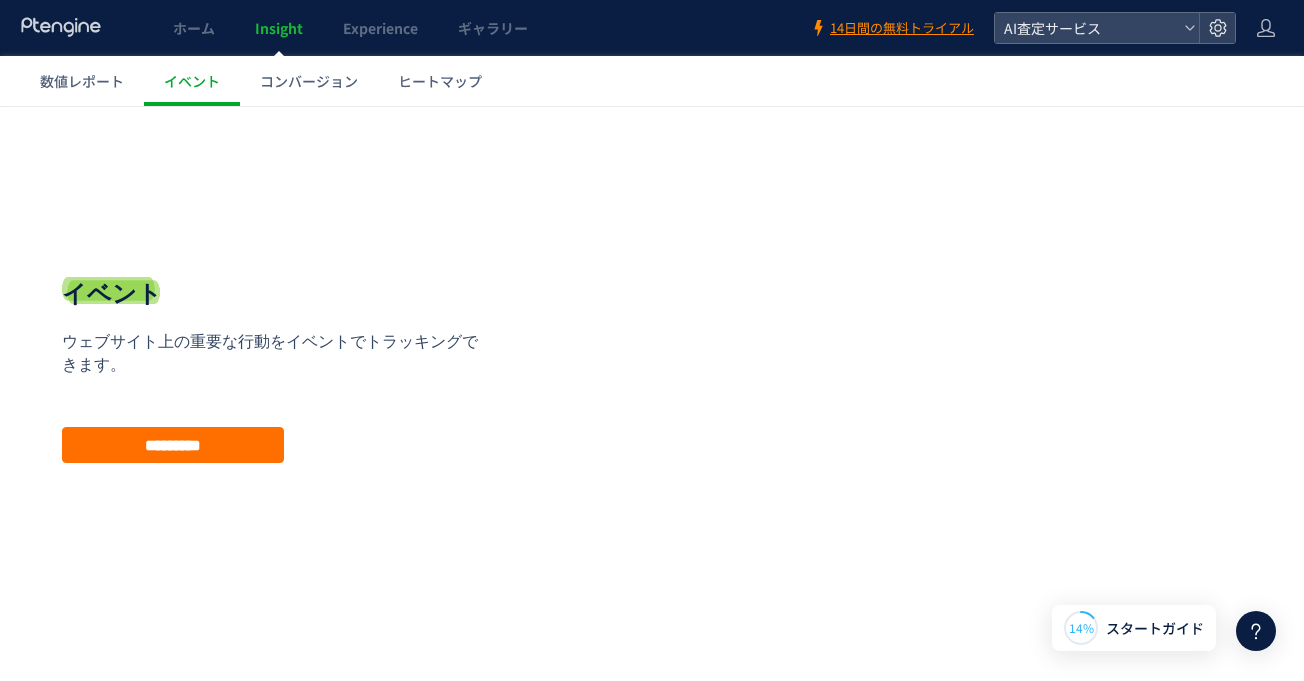 click on "数値レポート" at bounding box center (82, 81) 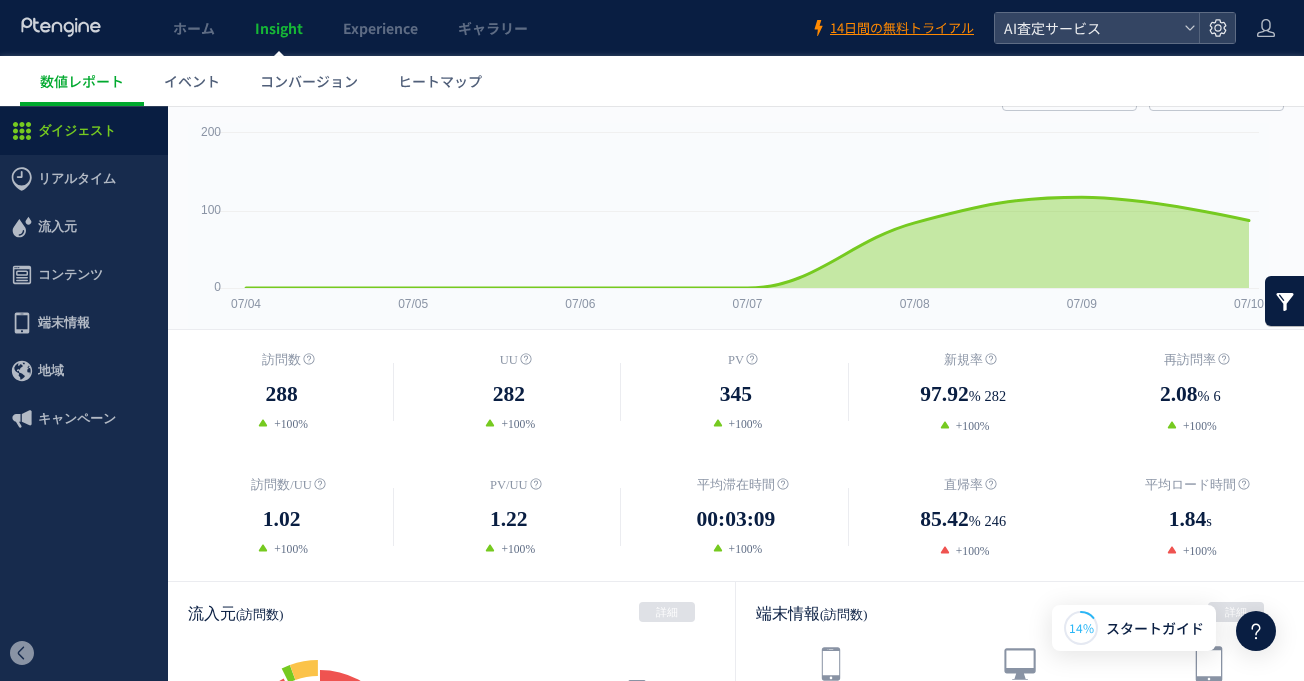 scroll, scrollTop: 0, scrollLeft: 0, axis: both 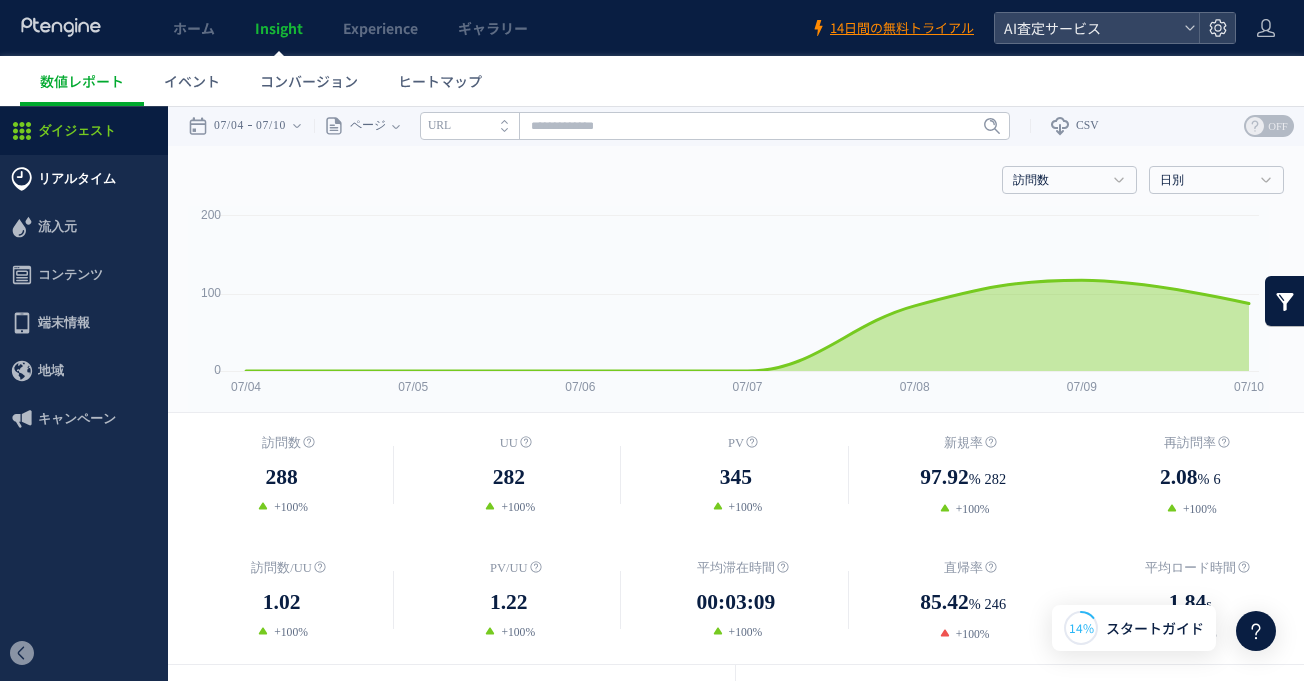 click on "リアルタイム" at bounding box center (77, 179) 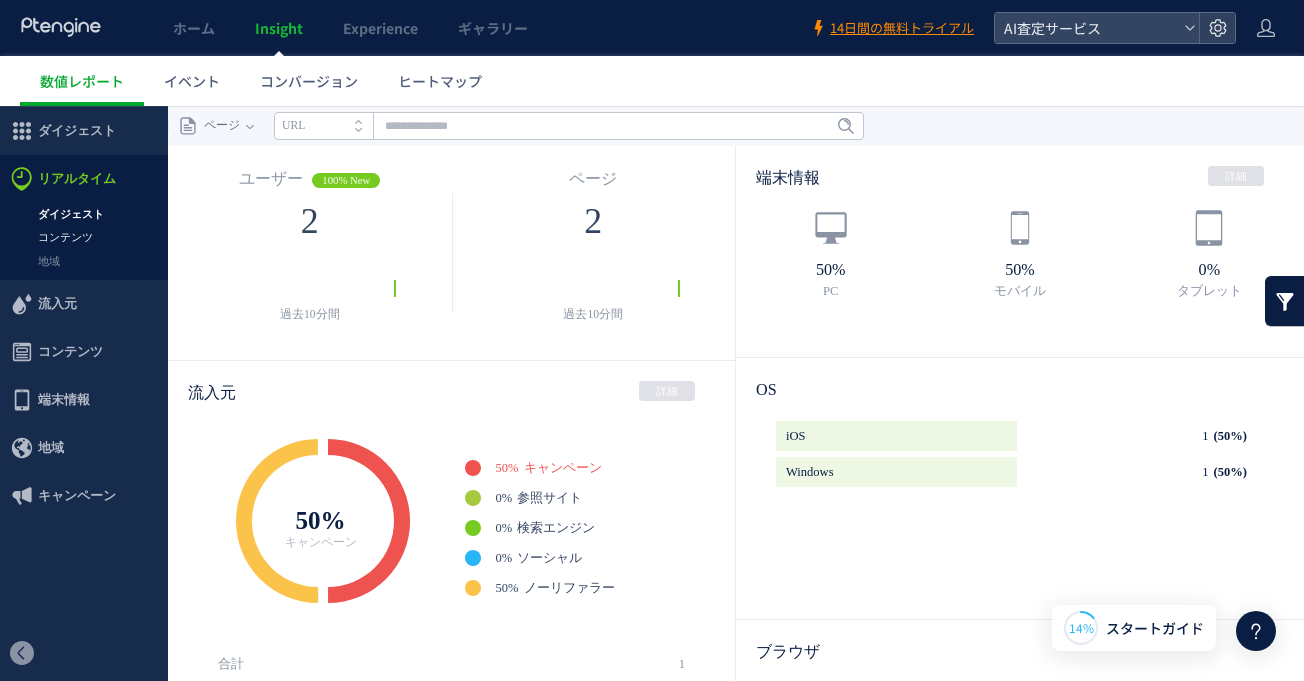 click on "コンテンツ" at bounding box center (84, 237) 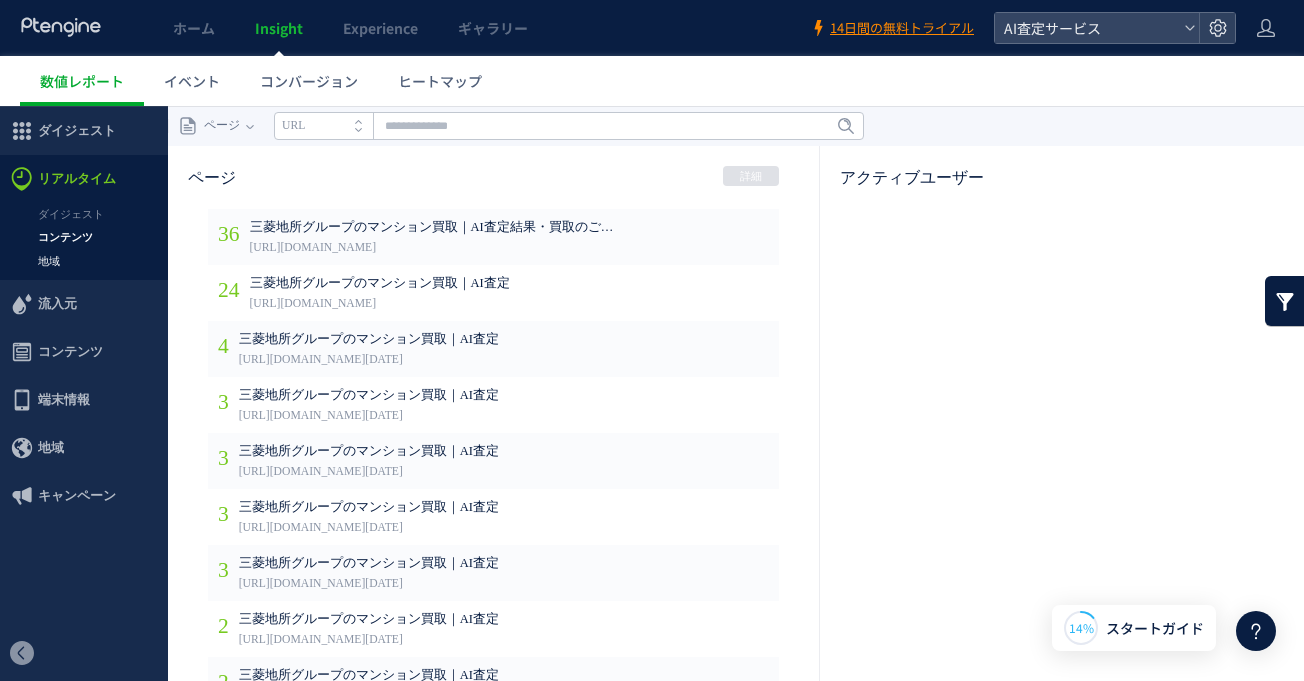 drag, startPoint x: 62, startPoint y: 136, endPoint x: 54, endPoint y: 149, distance: 15.264338 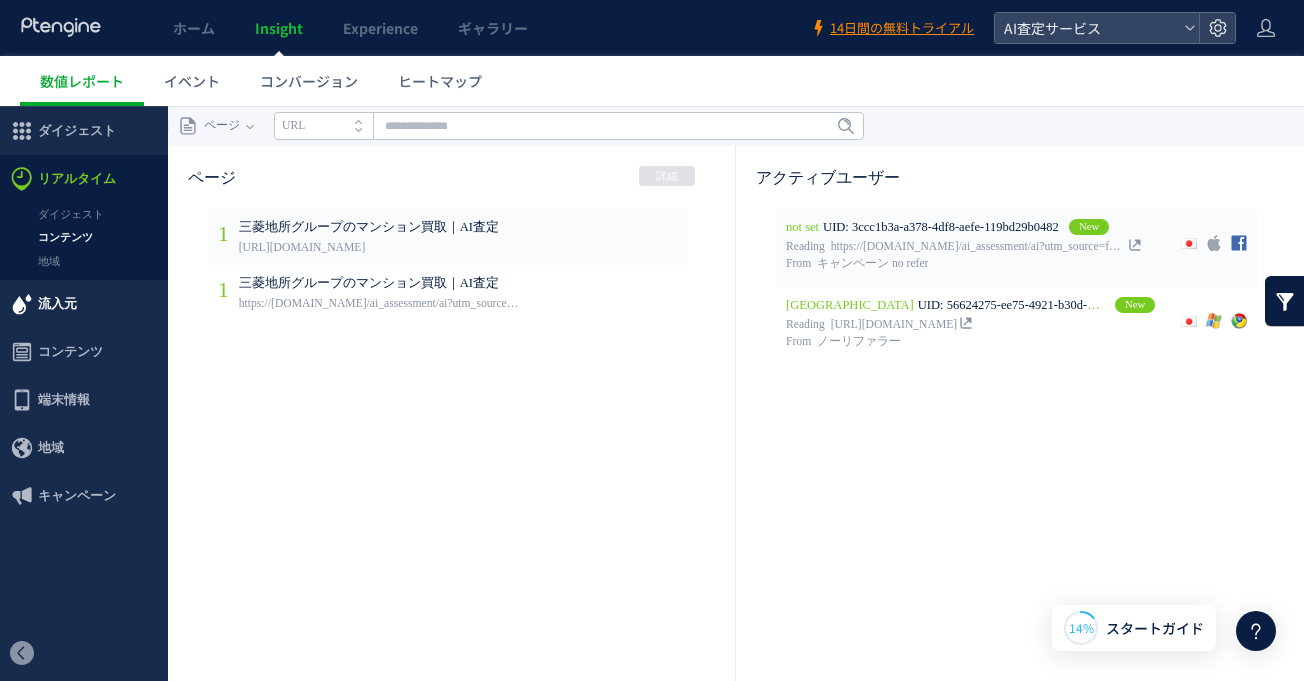 click on "流入元" at bounding box center (57, 304) 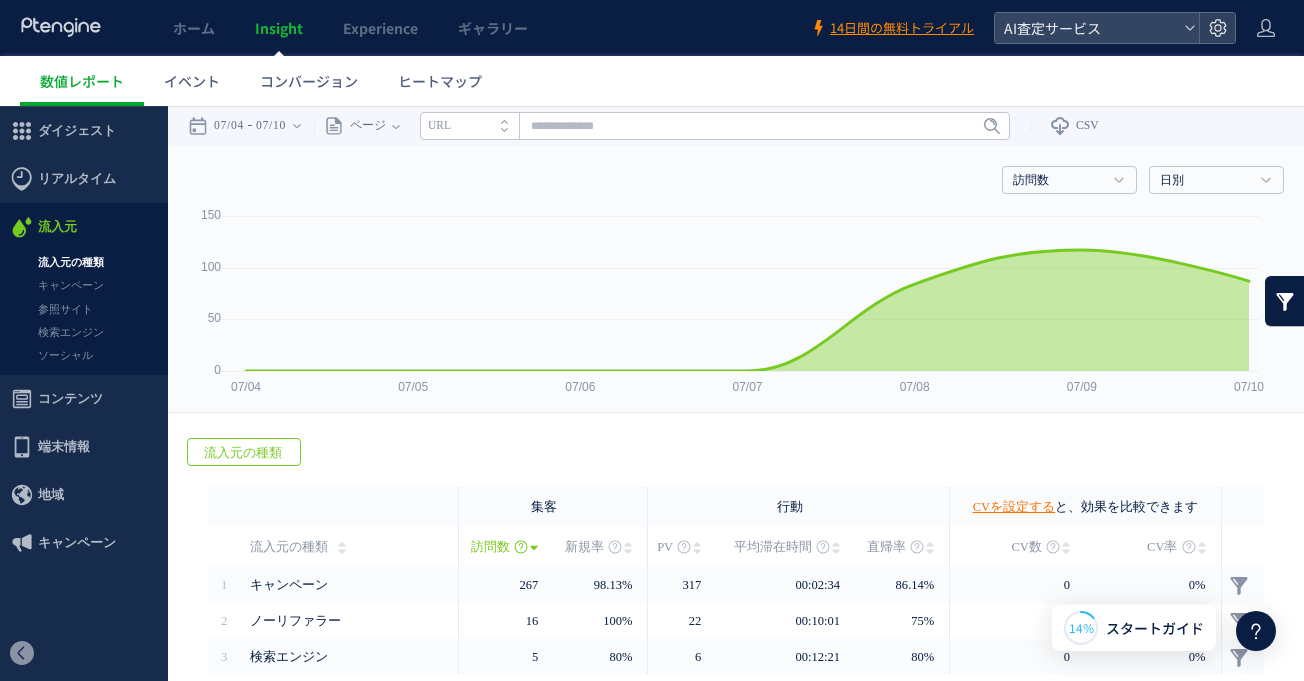 scroll, scrollTop: 86, scrollLeft: 0, axis: vertical 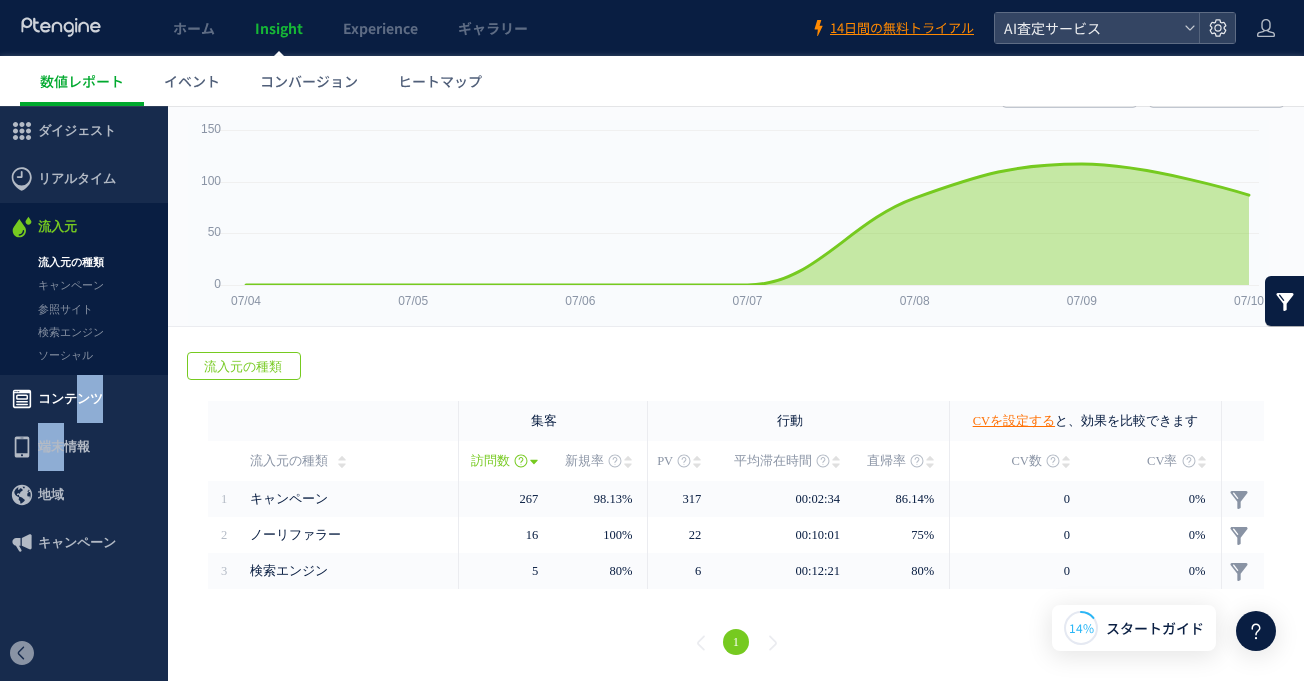 drag, startPoint x: 63, startPoint y: 429, endPoint x: 83, endPoint y: 406, distance: 30.479502 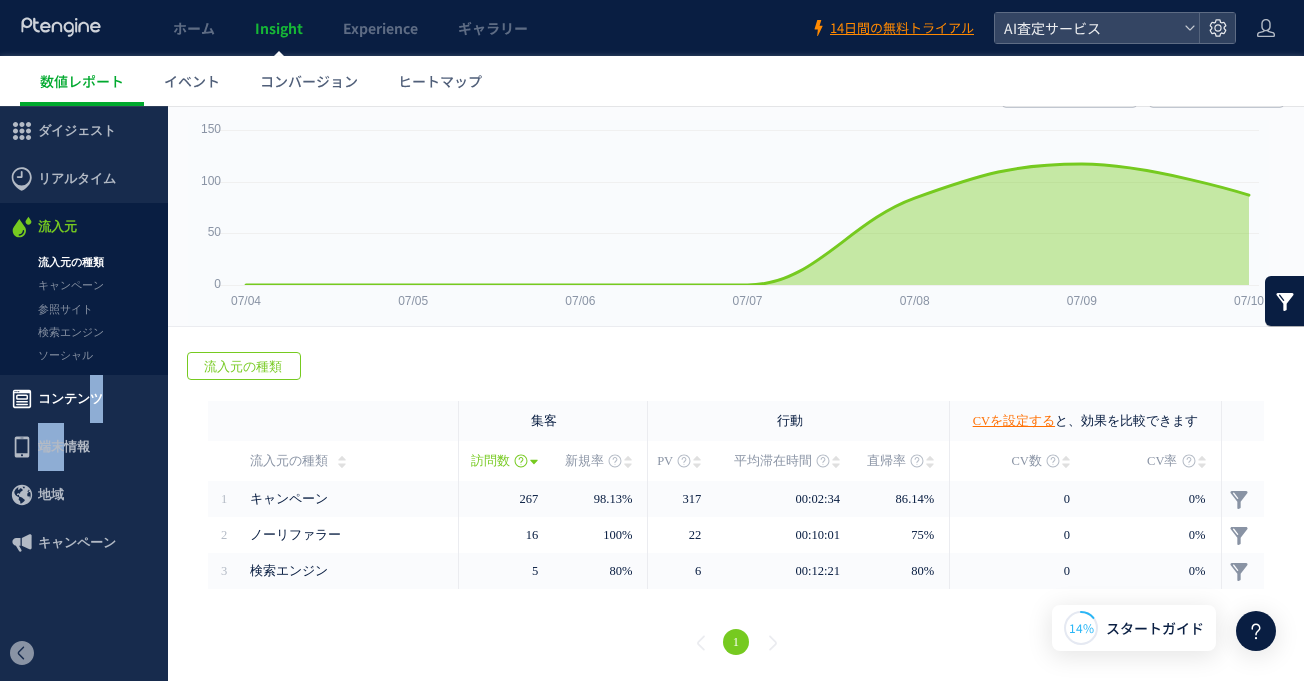 click on "コンテンツ" at bounding box center [70, 399] 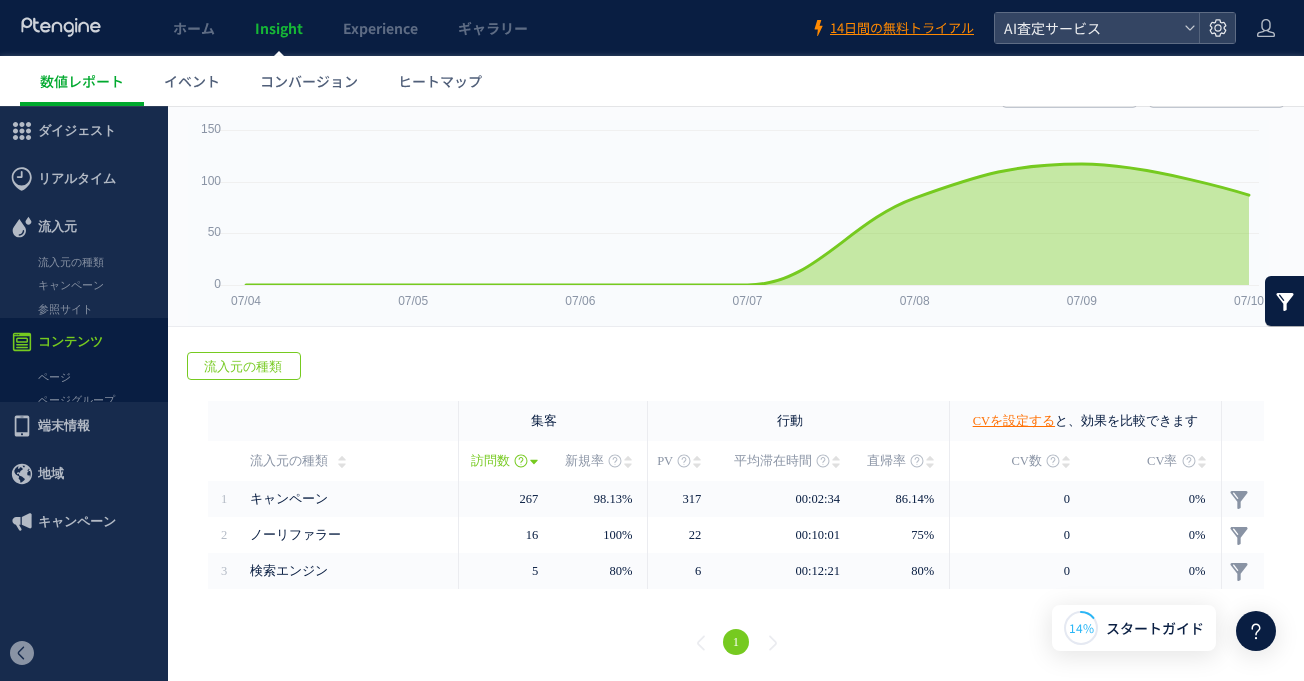 click on "端末情報" at bounding box center [64, 426] 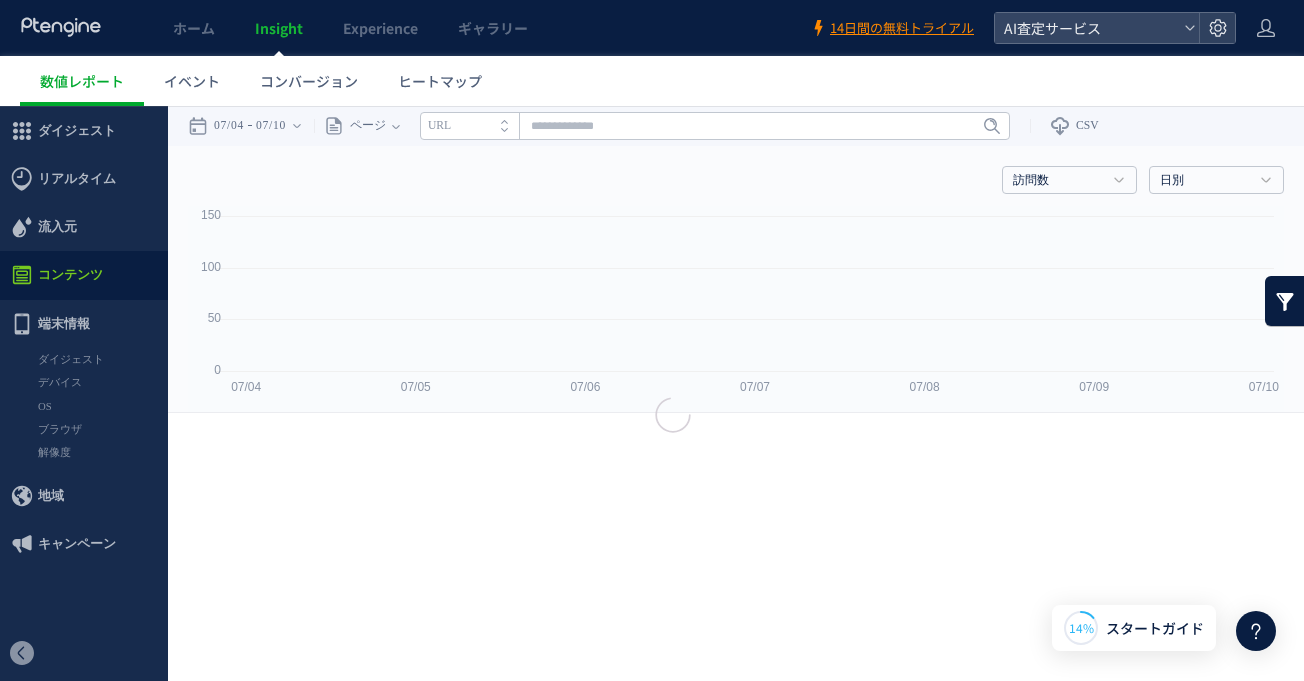 scroll, scrollTop: 0, scrollLeft: 0, axis: both 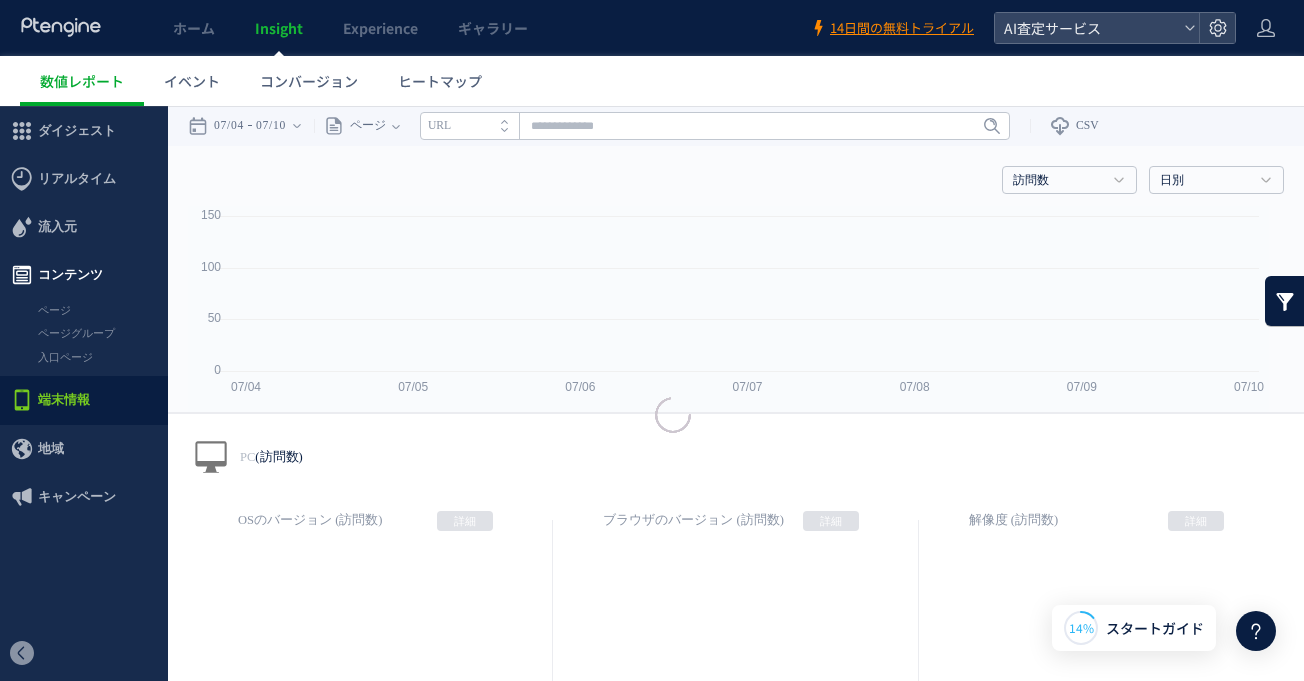 click 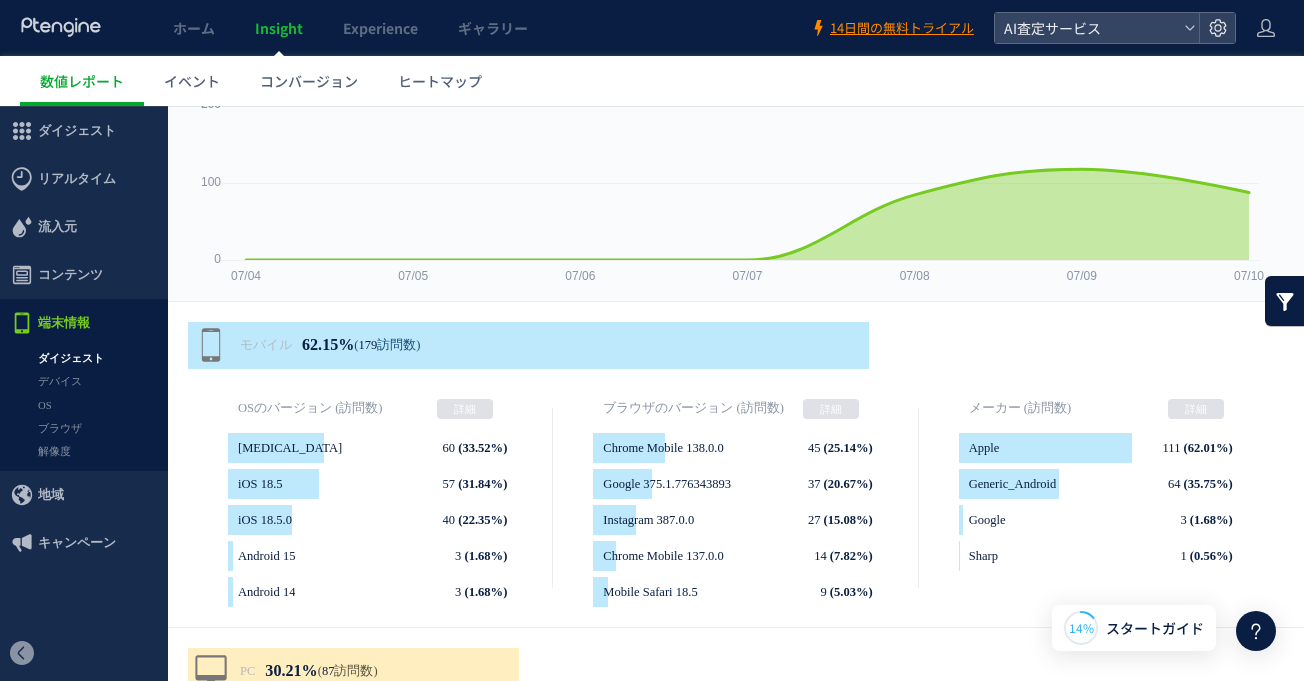 scroll, scrollTop: 0, scrollLeft: 0, axis: both 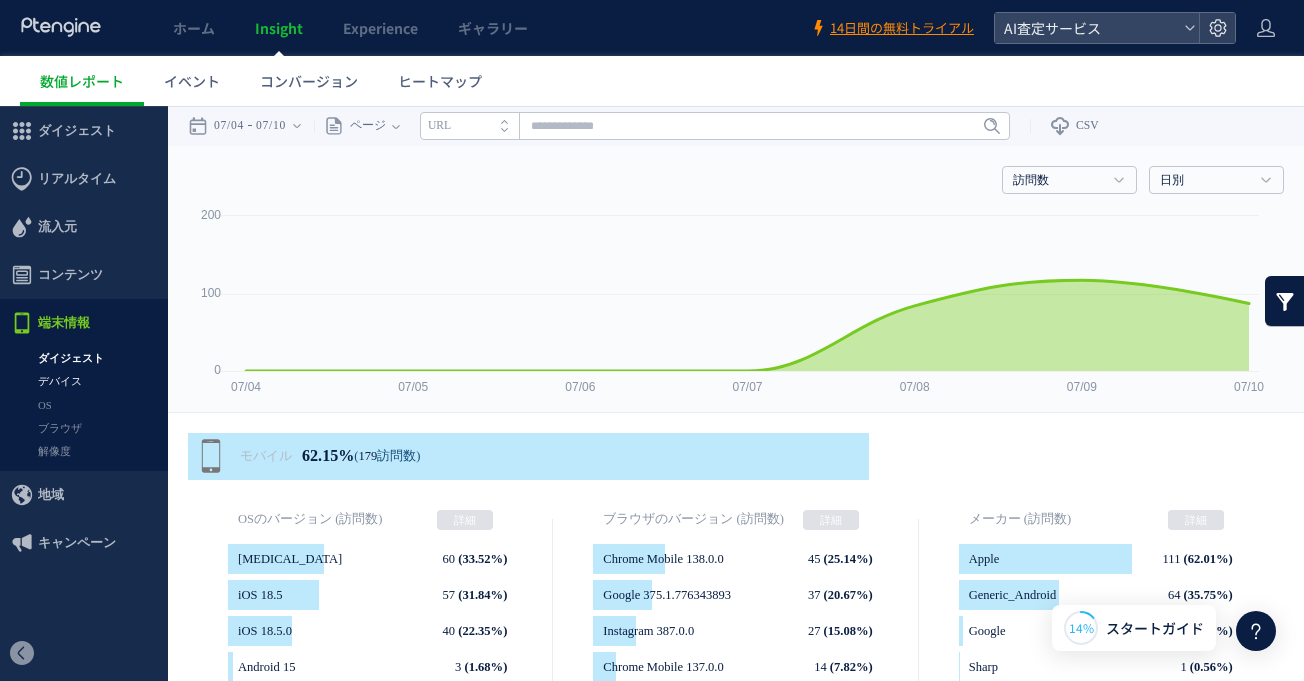 click on "デバイス" at bounding box center [84, 381] 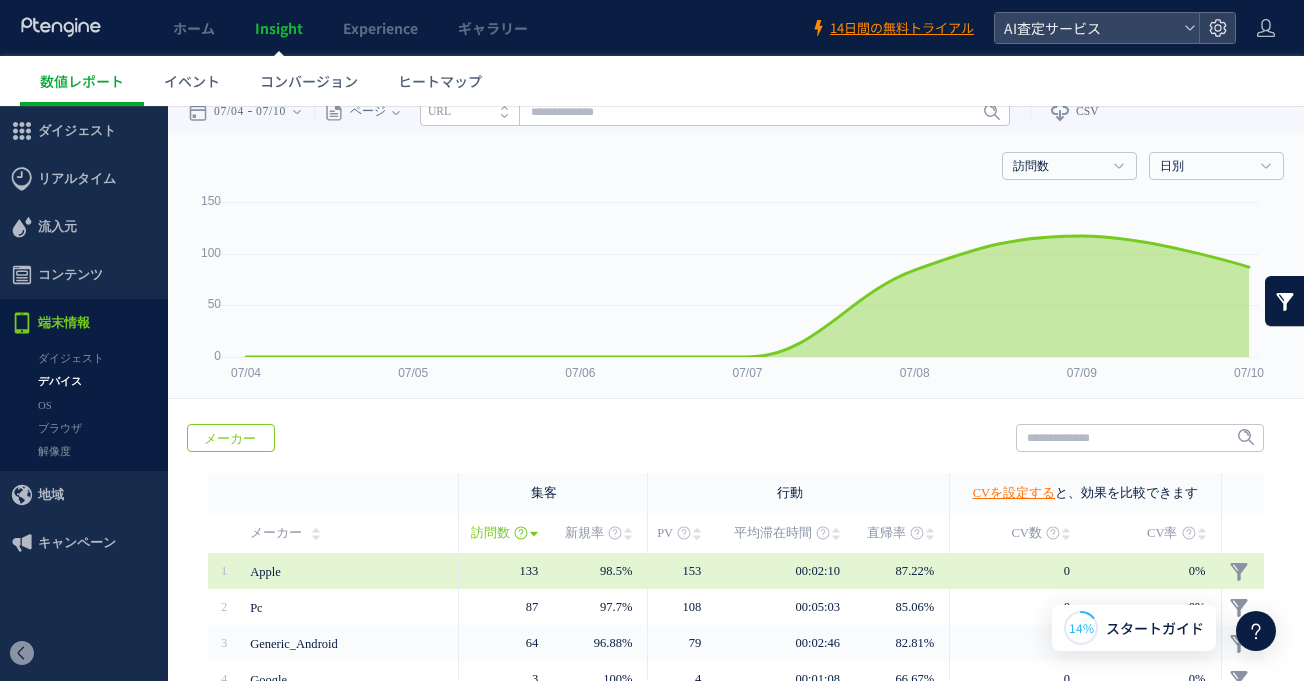 scroll, scrollTop: 15, scrollLeft: 0, axis: vertical 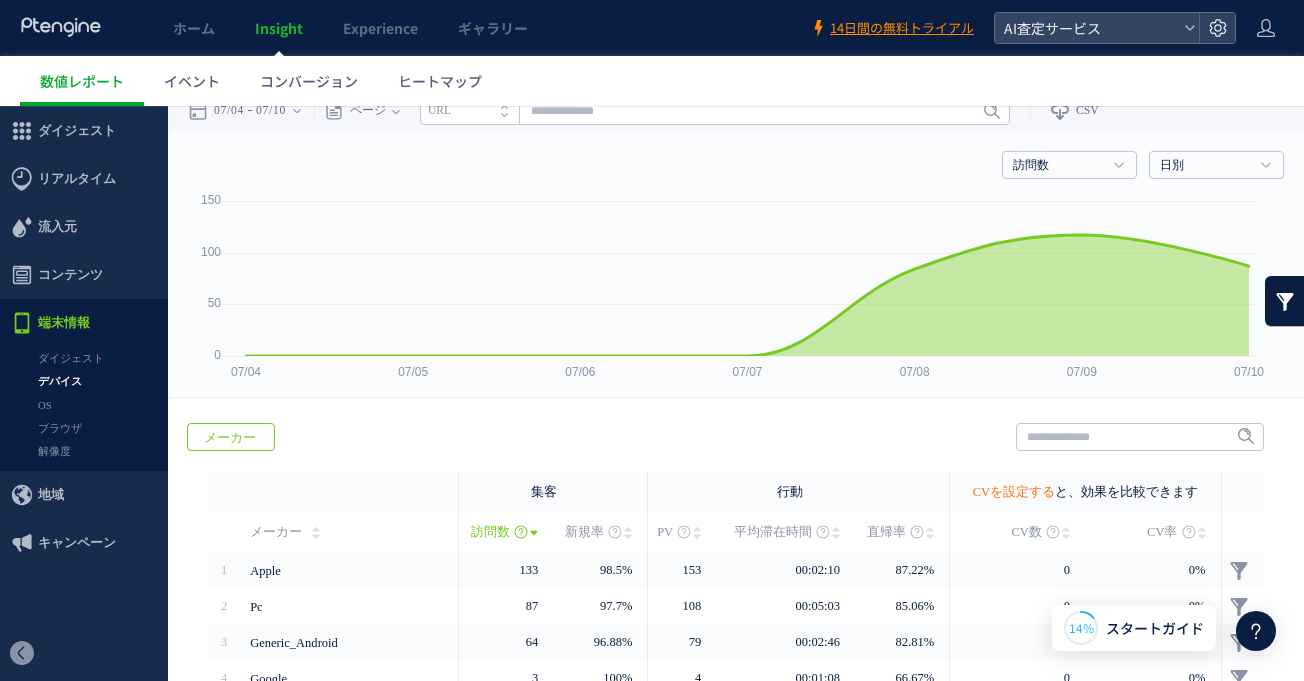 click on "CVを設定する" at bounding box center (1014, 492) 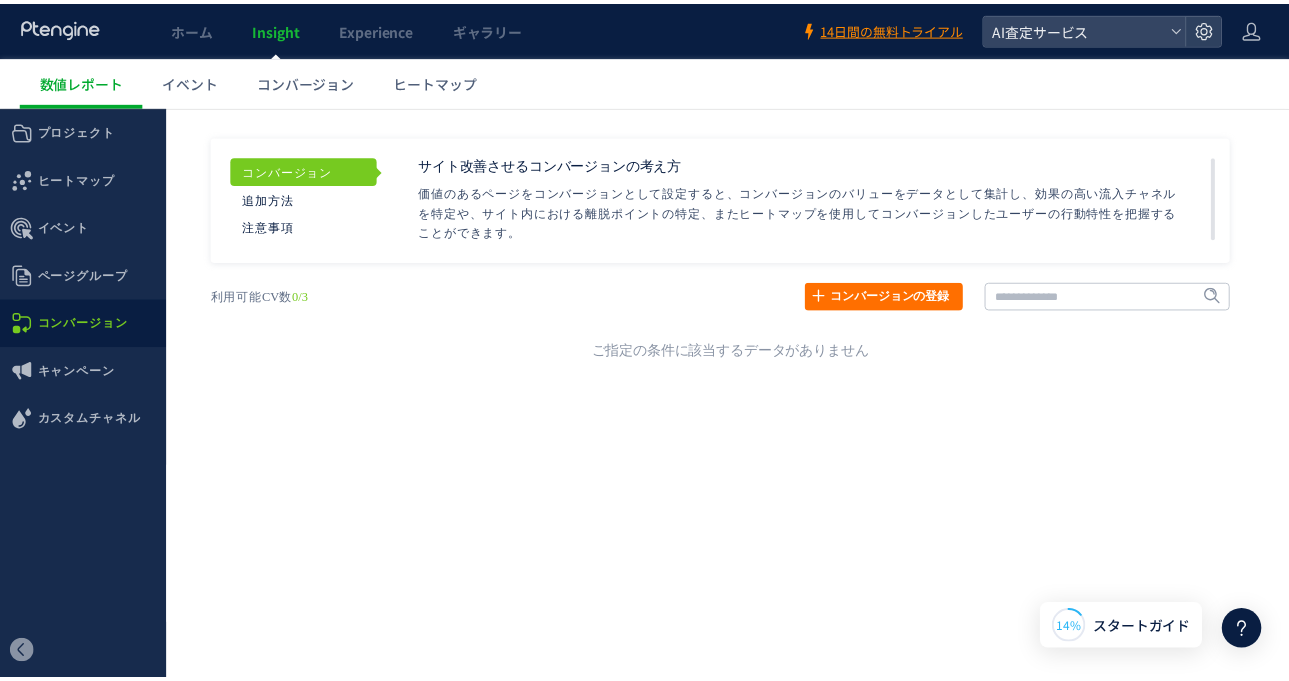 scroll, scrollTop: 0, scrollLeft: 0, axis: both 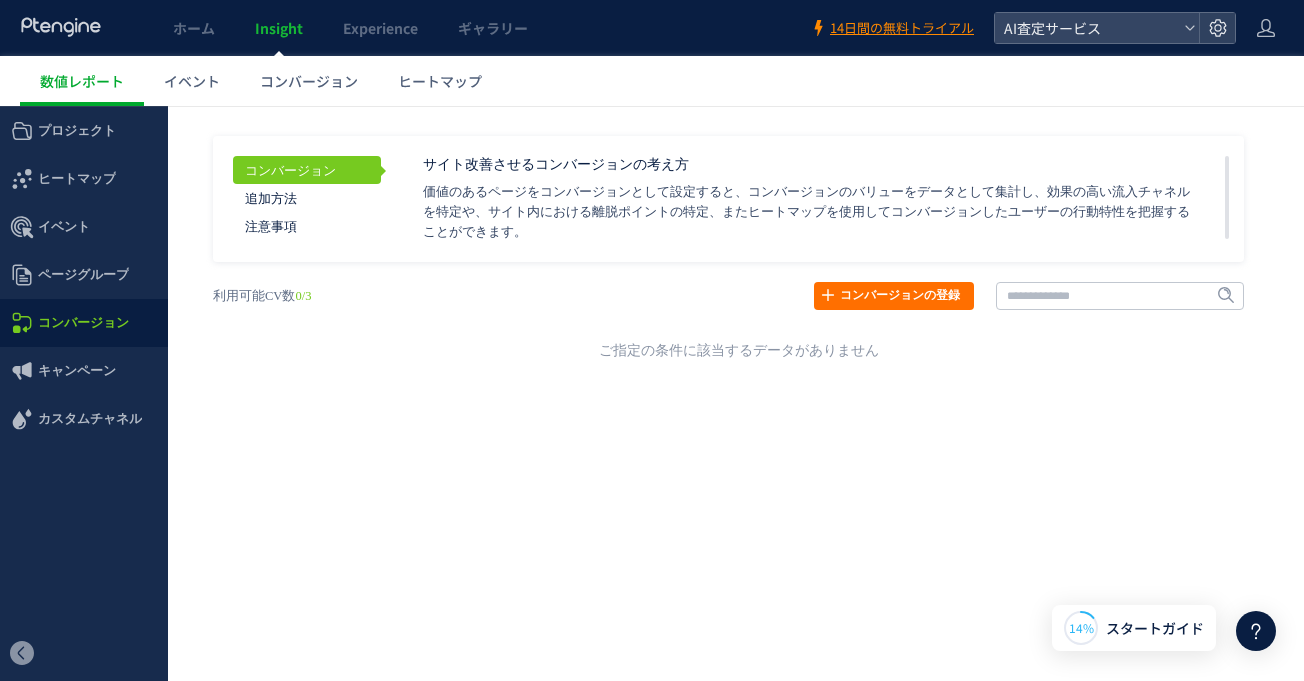 click on "コンバージョン" at bounding box center [83, 323] 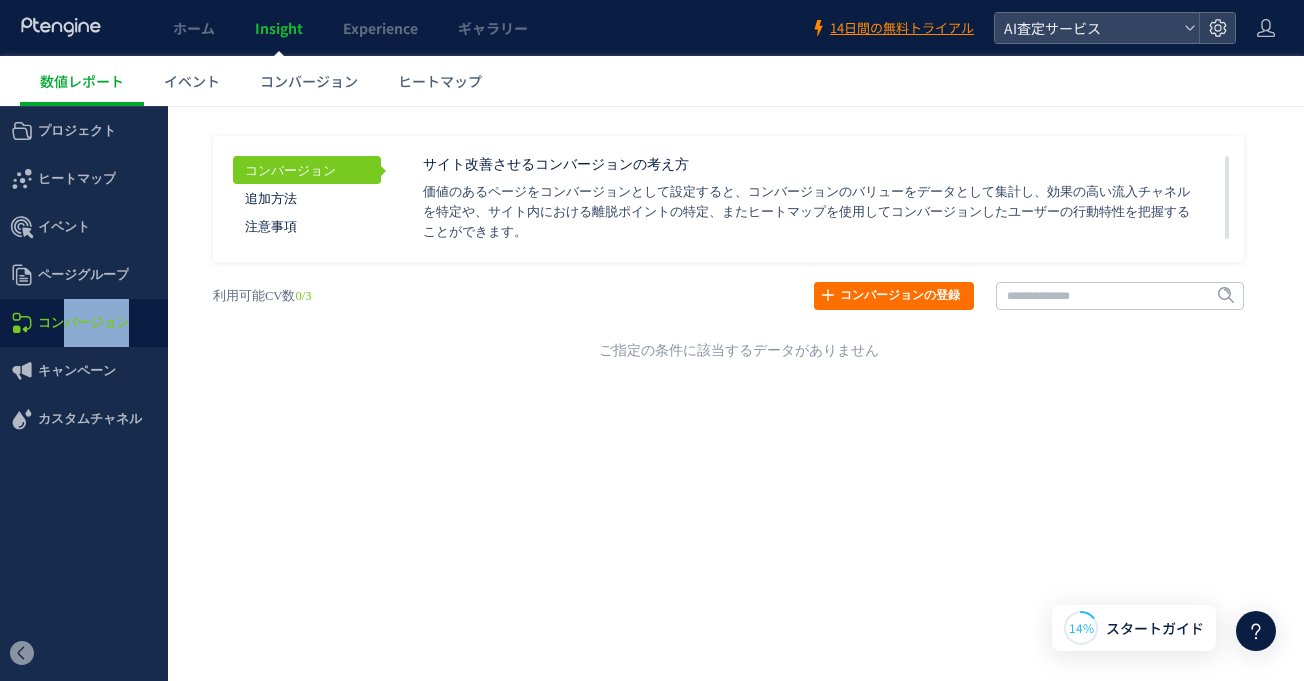 click on "コンバージョン" at bounding box center [83, 323] 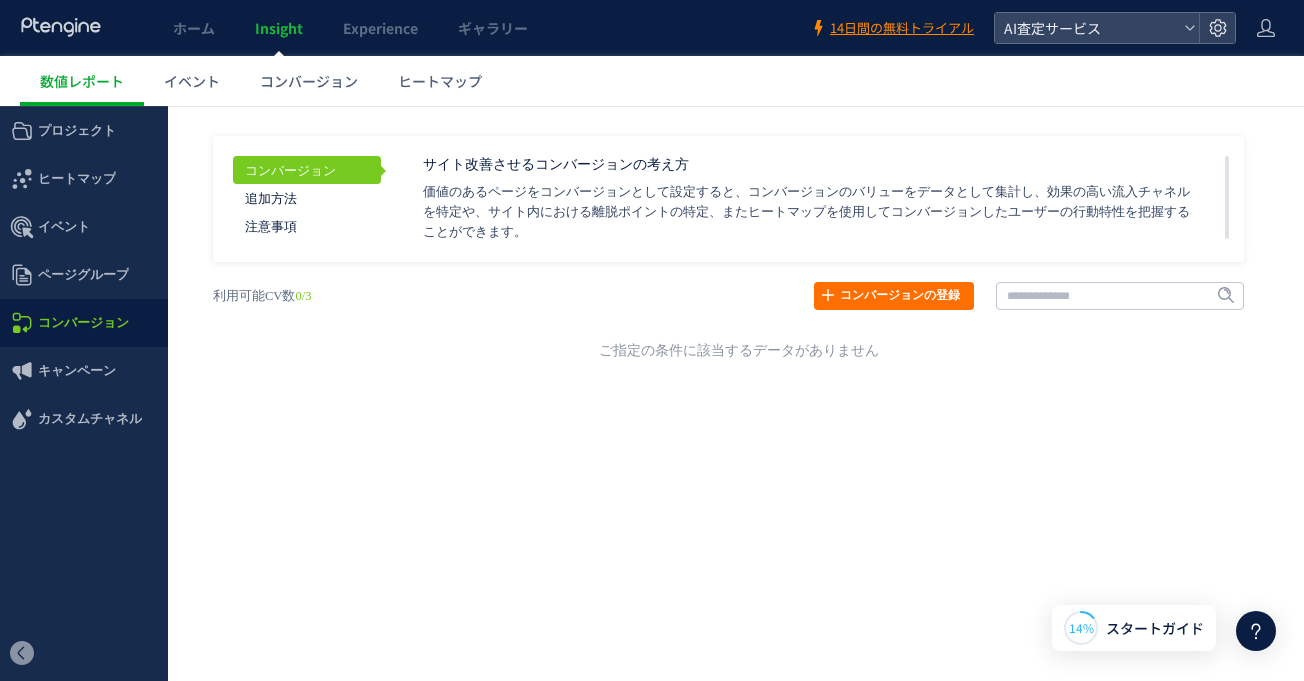 click on "コンバージョン" at bounding box center (83, 323) 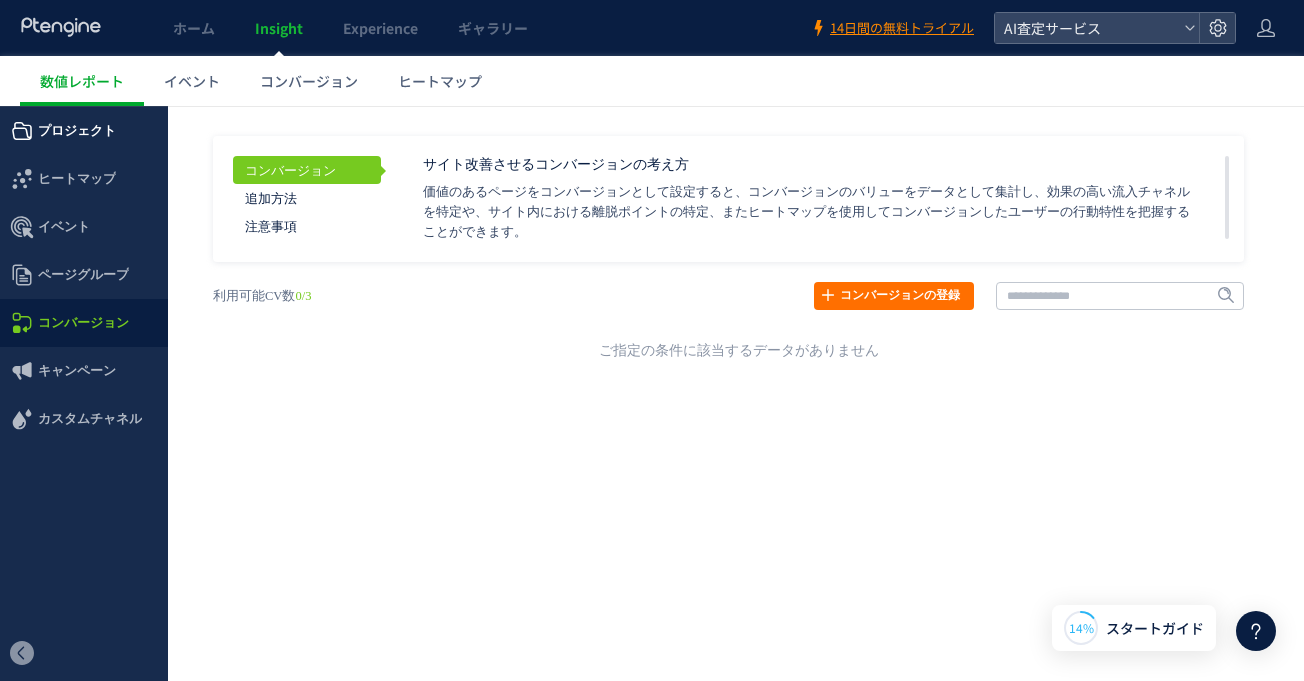 click on "プロジェクト" at bounding box center (77, 131) 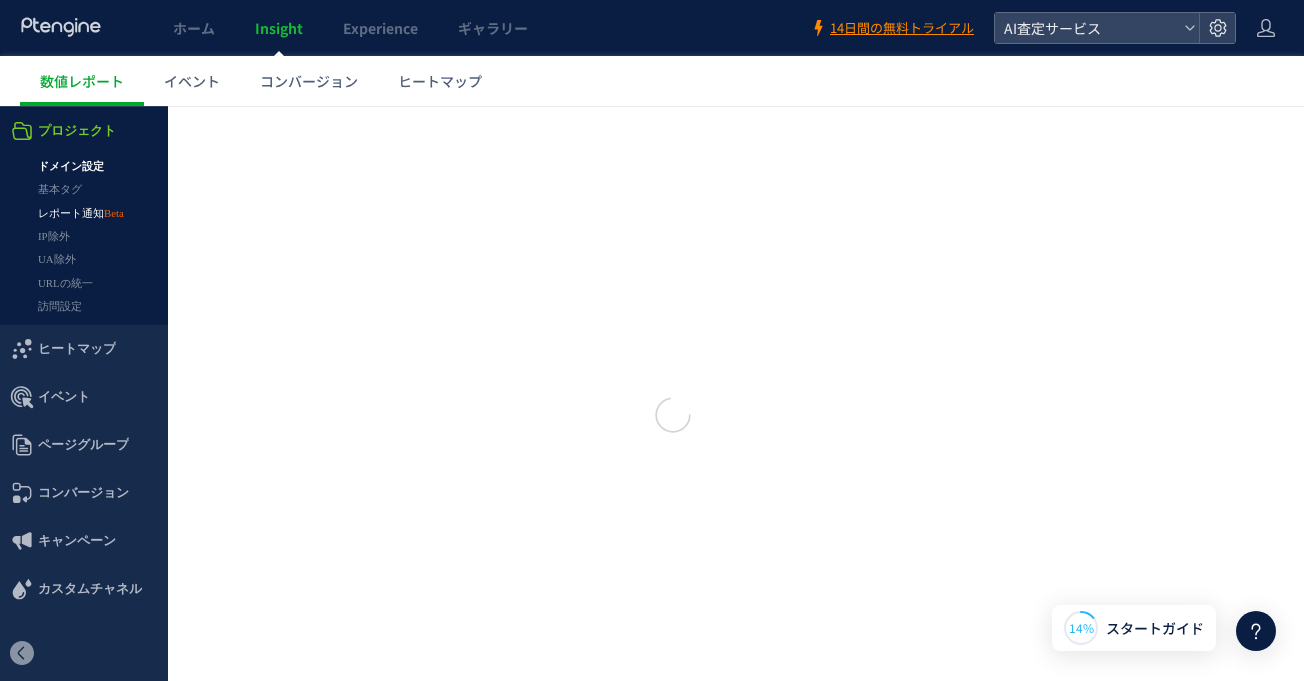 type on "********" 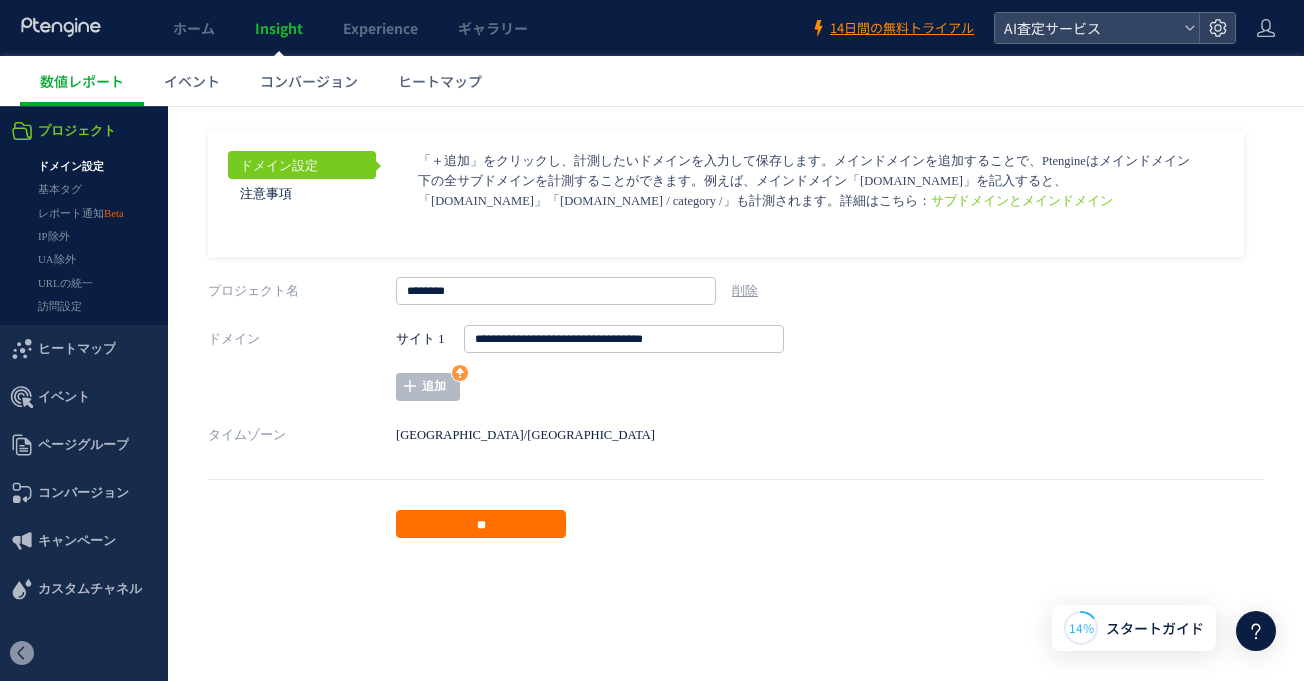 click on "**********" at bounding box center [736, 363] 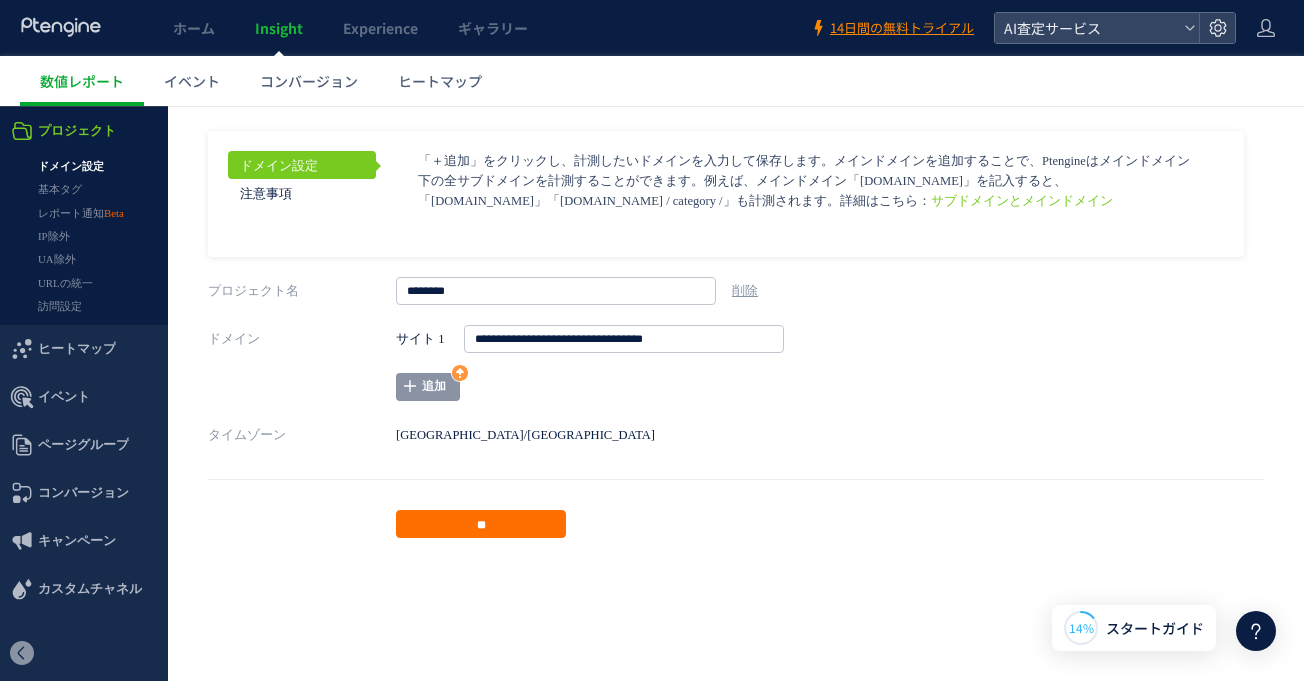 click on "追加" at bounding box center (428, 387) 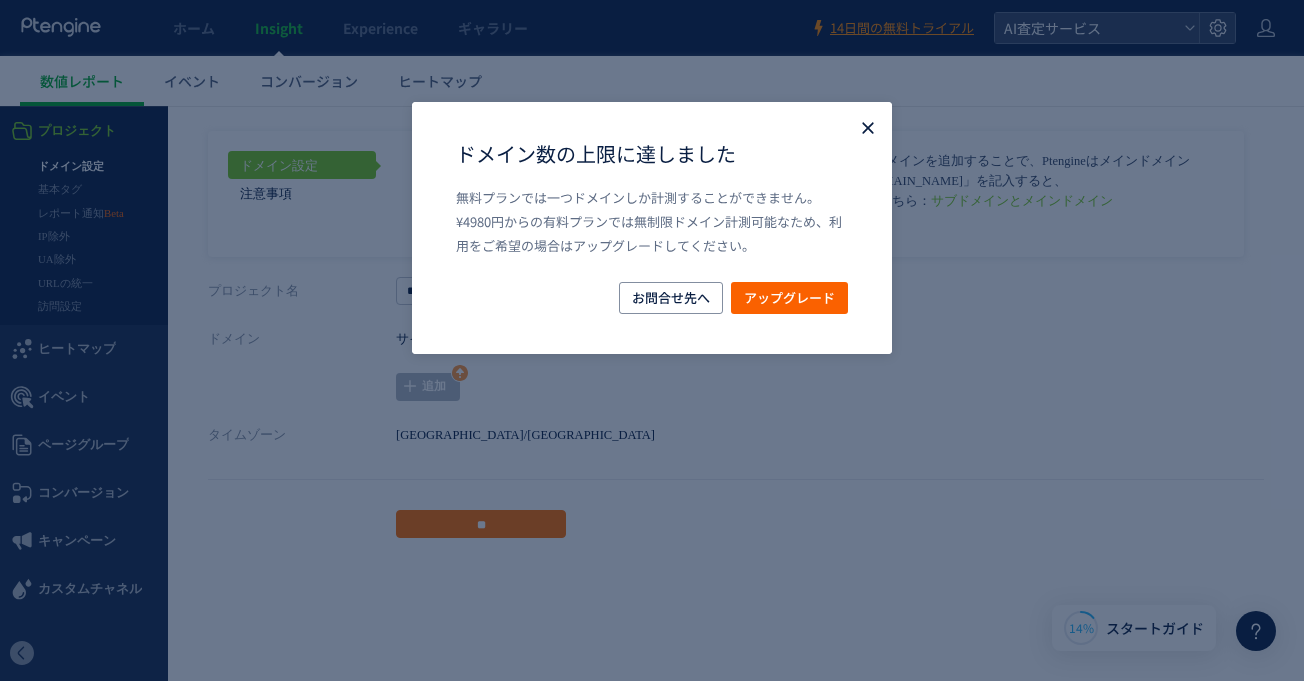 click 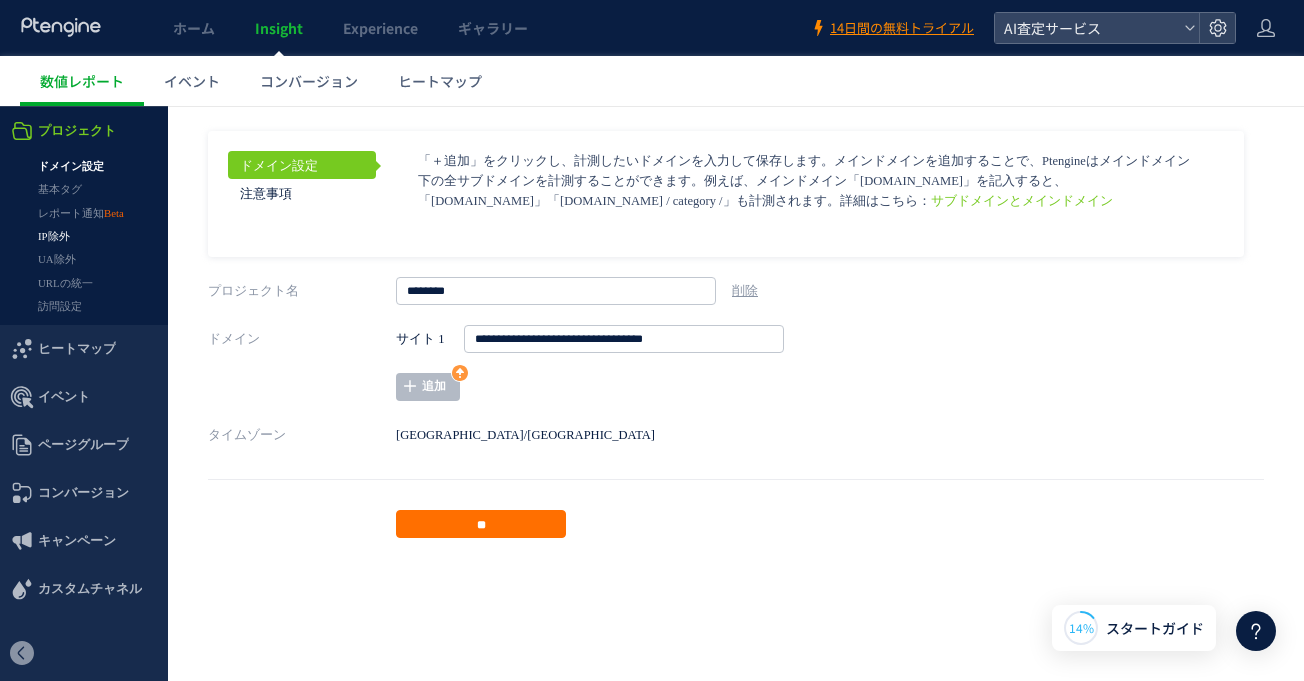 click on "IP除外" at bounding box center (84, 236) 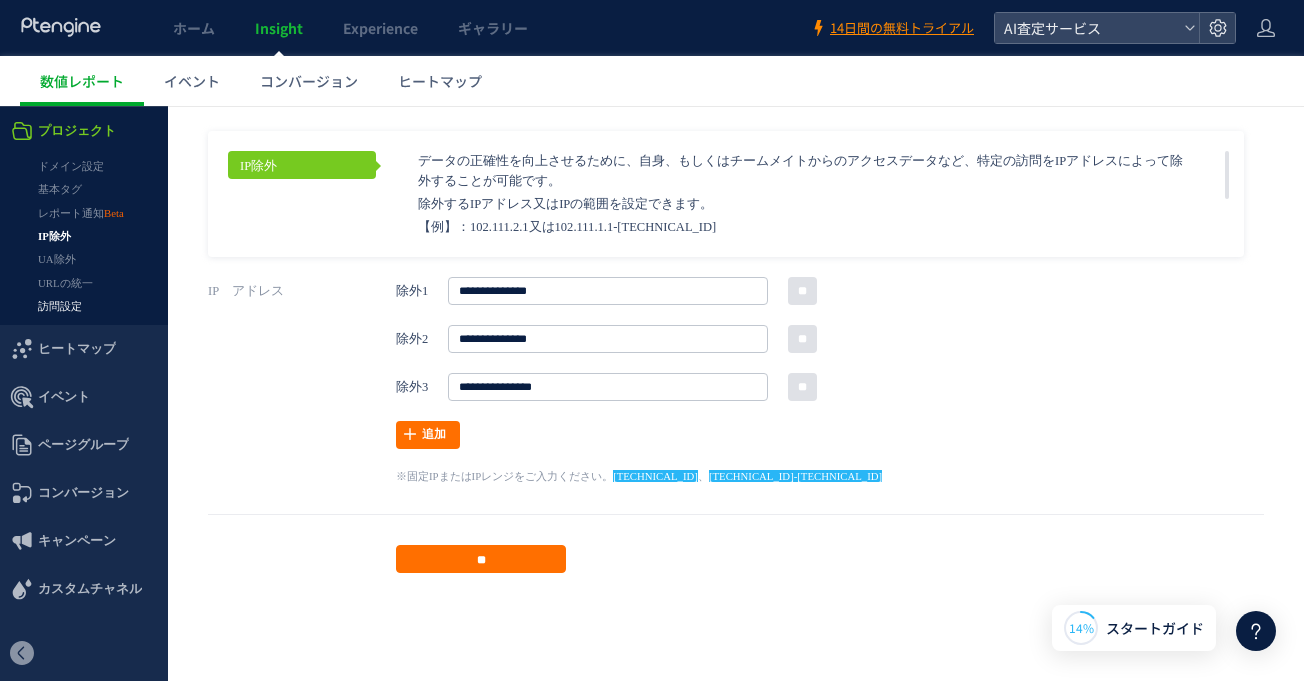 click on "訪問設定" at bounding box center (84, 306) 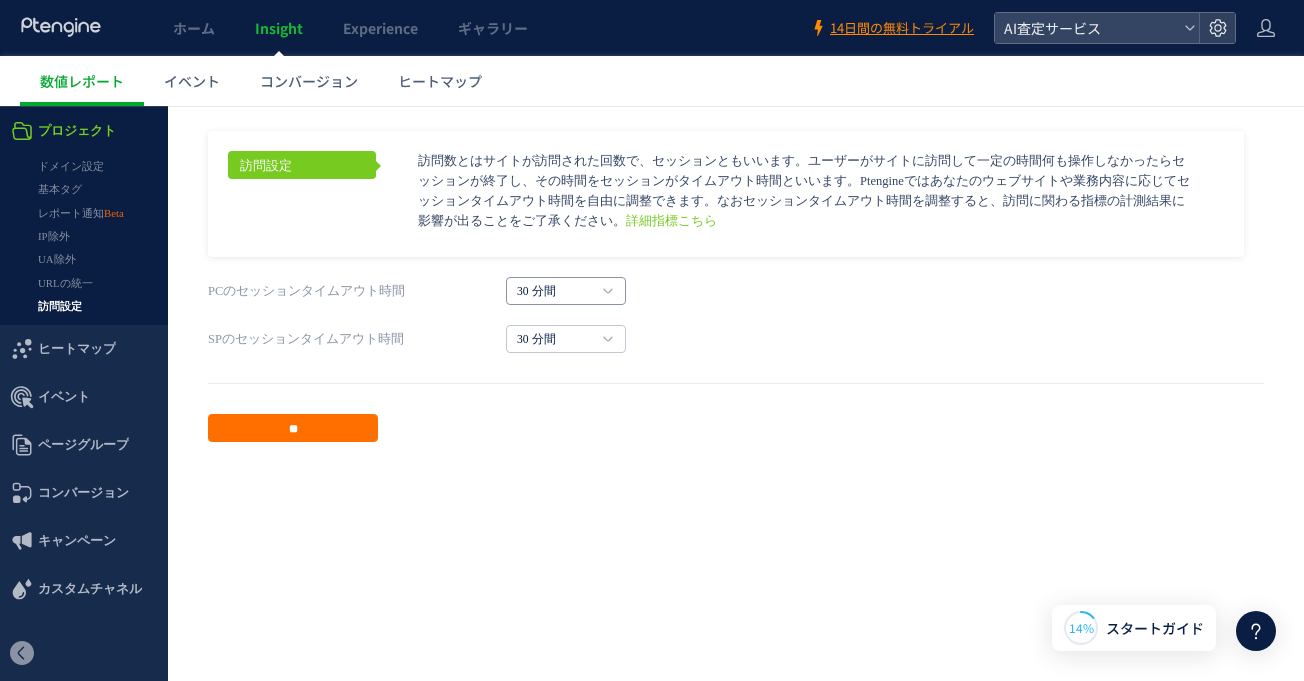 click on "30 分間" at bounding box center [566, 291] 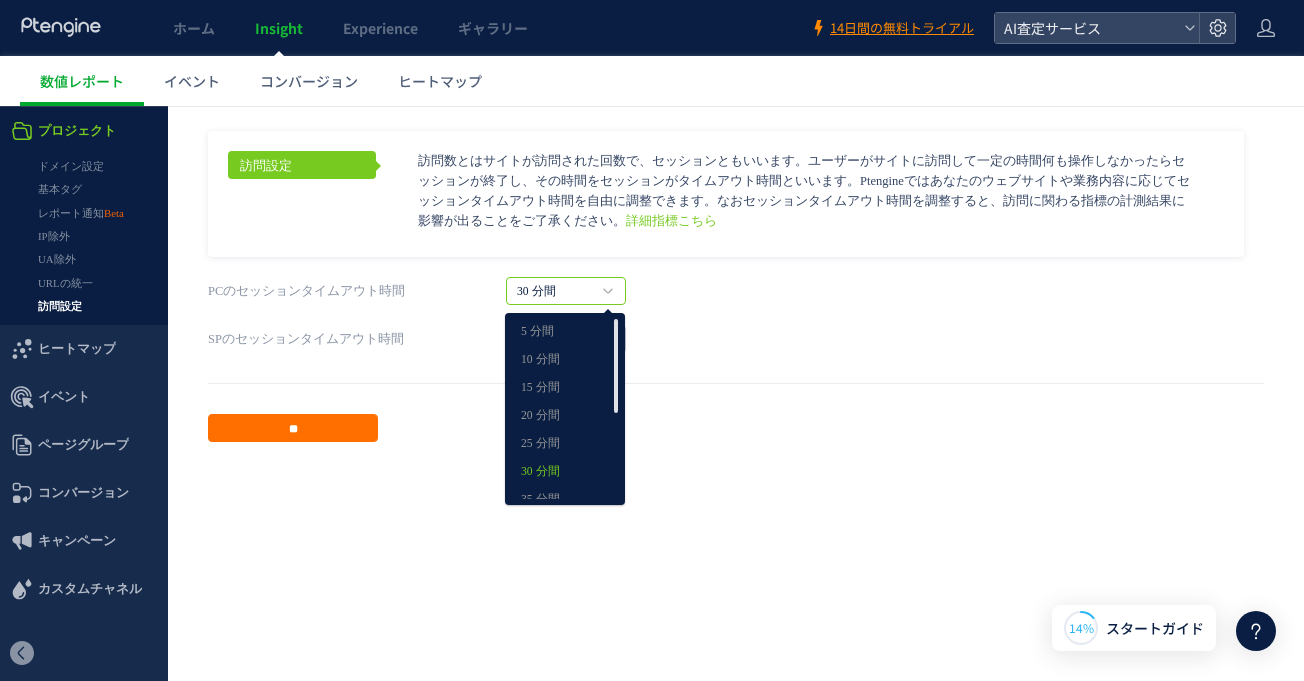 click on "30 分間" at bounding box center (566, 291) 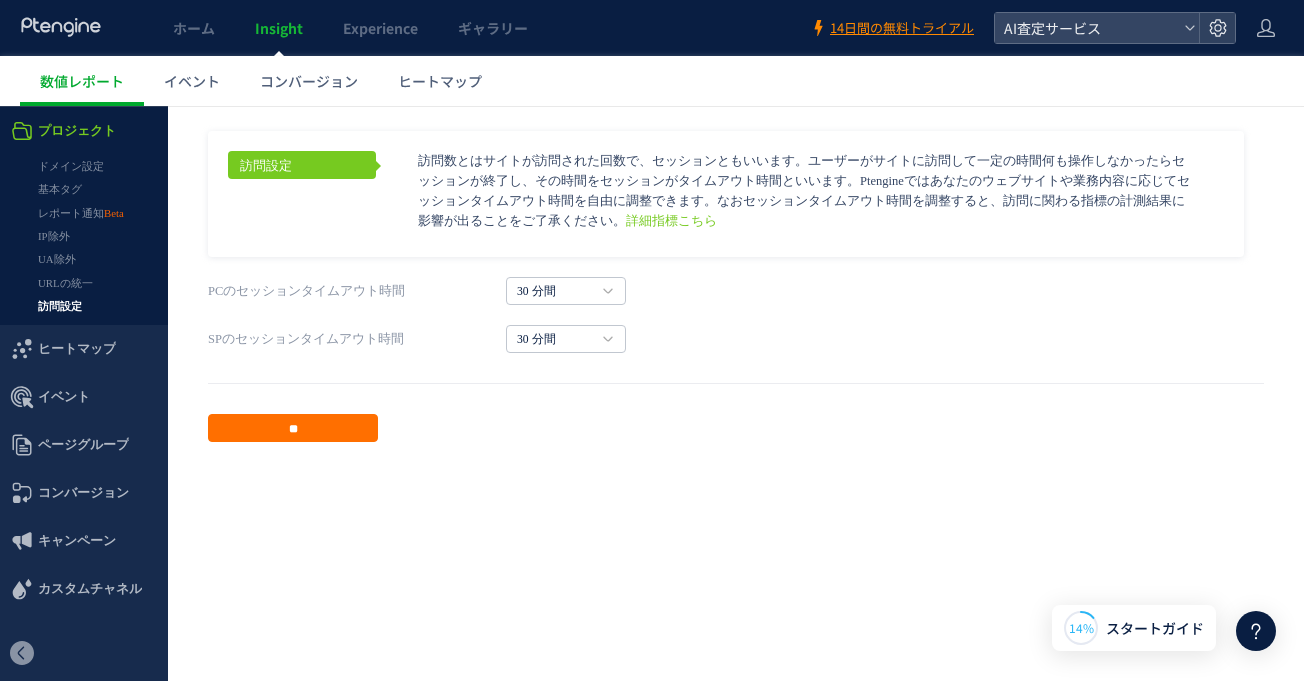 click on "PCのセッションタイムアウト時間
30 分間
5 分間
10 分間
15 分間
20 分間
25 分間
30 分間
35 分間
40 分間
45 分間
50 分間" at bounding box center (736, 315) 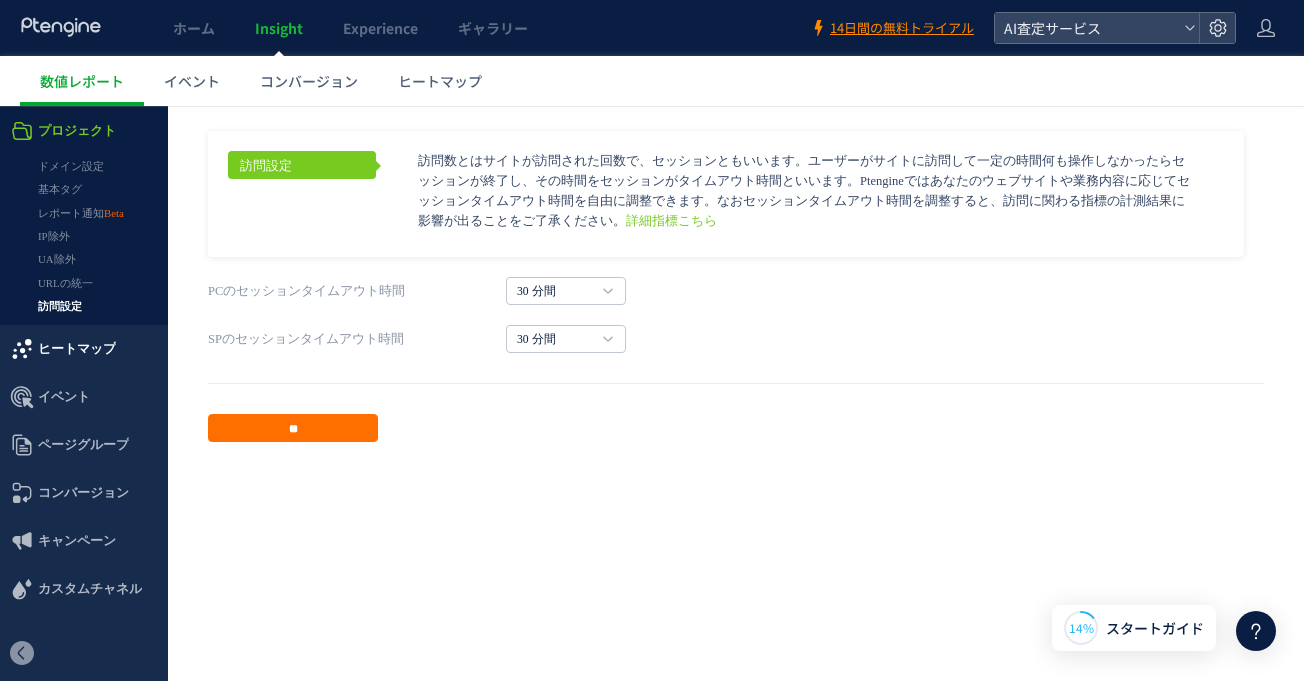 click on "ヒートマップ" at bounding box center (77, 349) 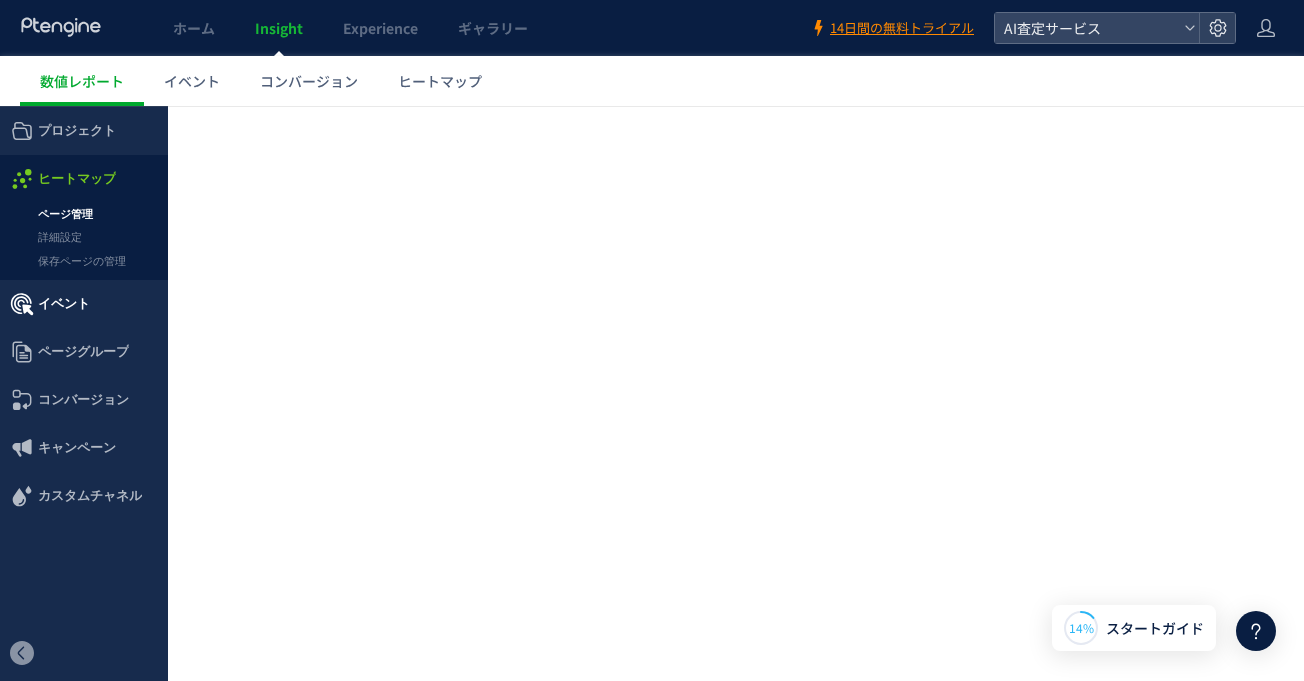 click 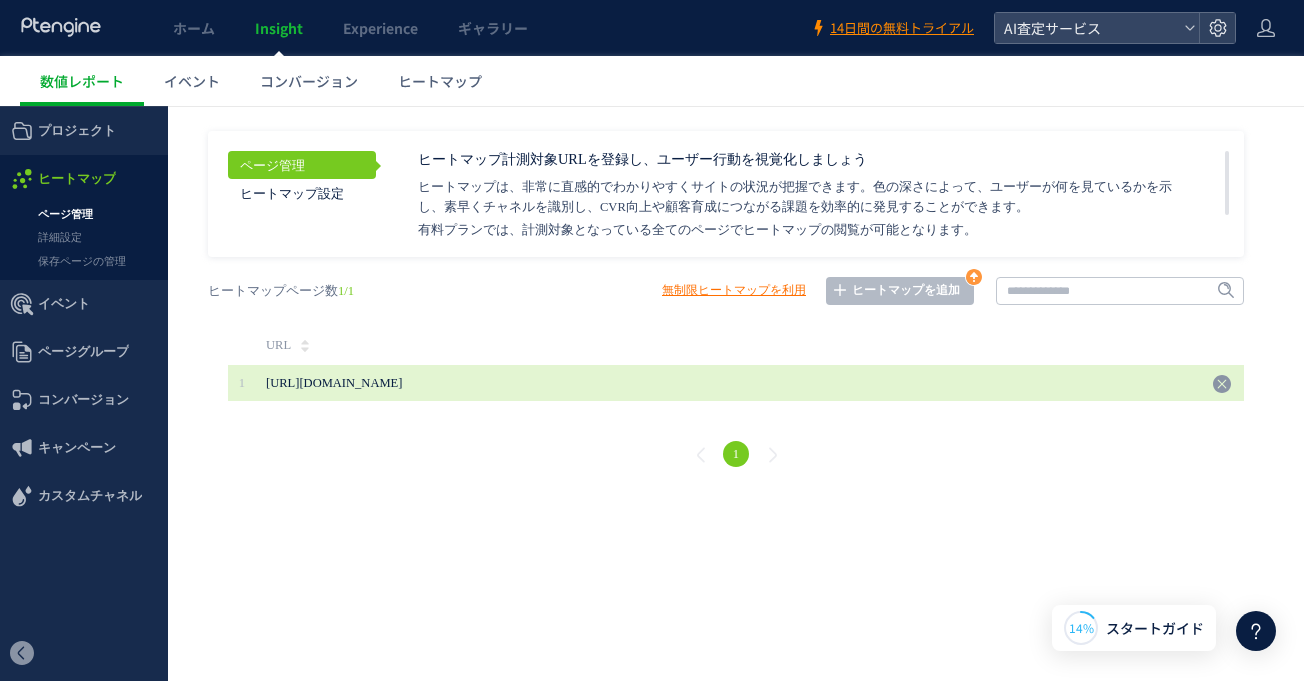 click on "[URL][DOMAIN_NAME]" at bounding box center [441, 383] 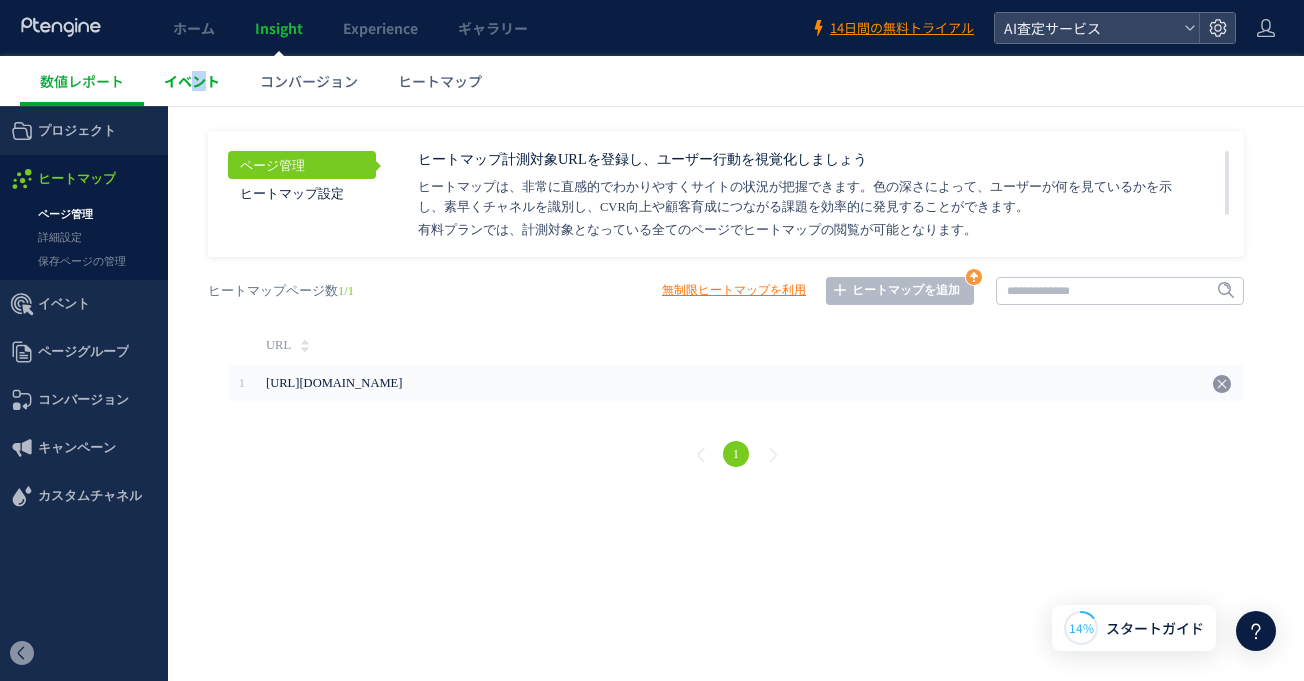 click on "イベント" at bounding box center (192, 81) 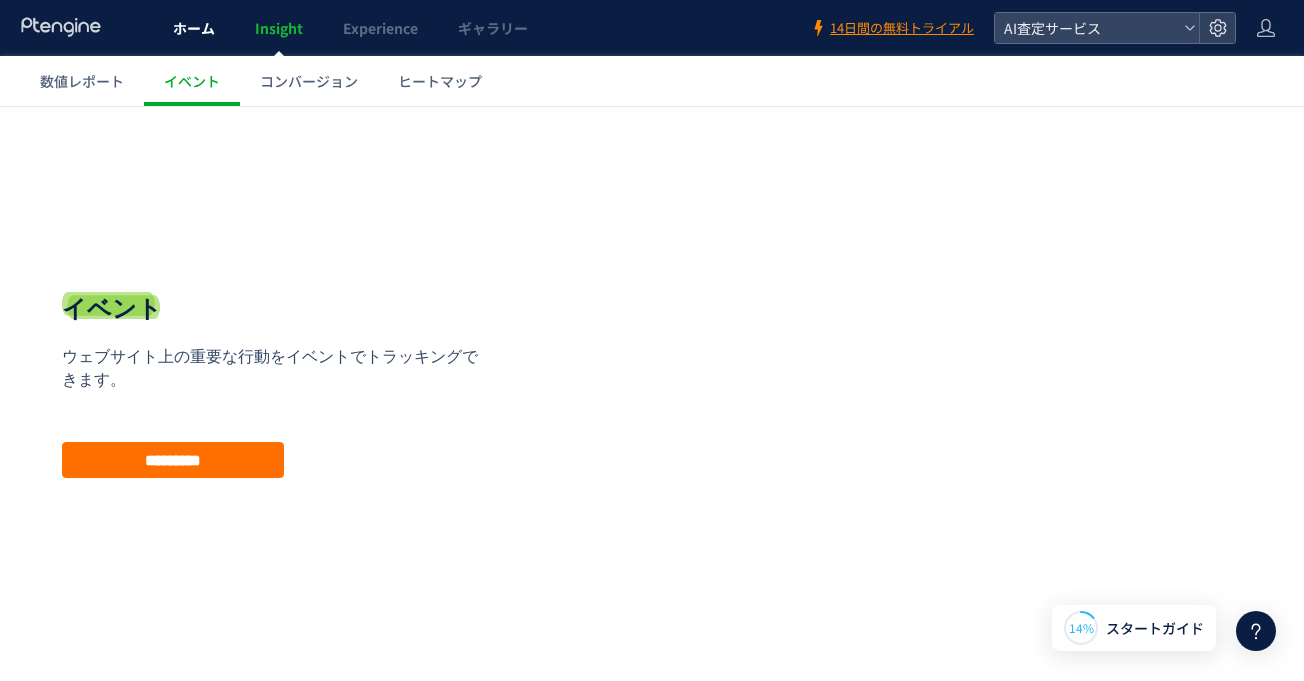 click on "ホーム" at bounding box center (194, 28) 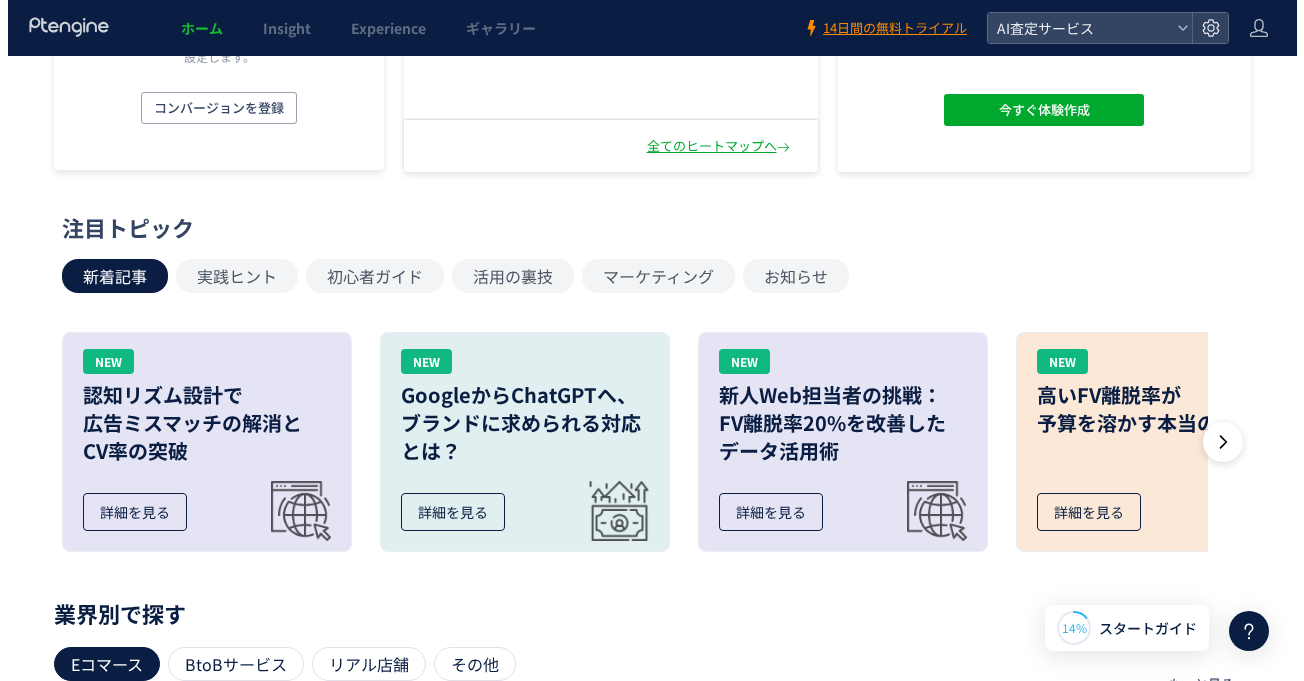 scroll, scrollTop: 0, scrollLeft: 0, axis: both 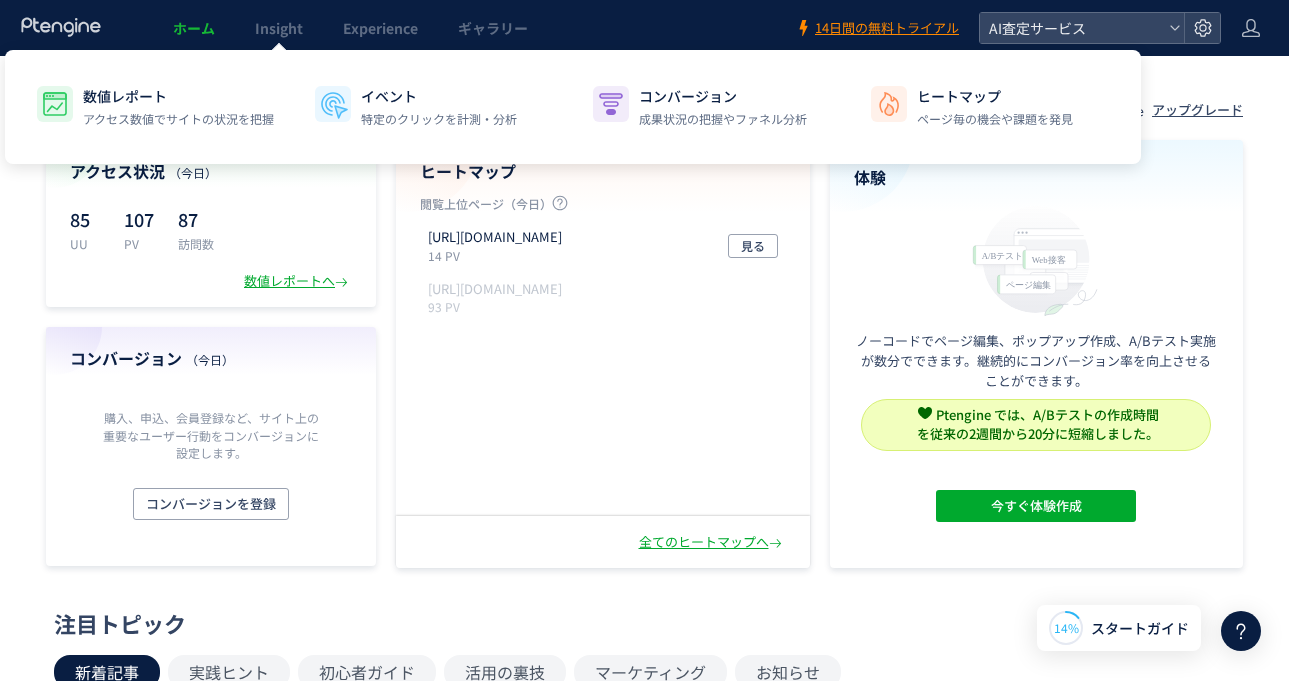 click on "数値レポート アクセス数値でサイトの状況を把握 イベント 特定のクリックを計測・分析 コンバージョン 成果状況の把握やファネル分析 ヒートマップ ページ毎の機会や課題を発見" 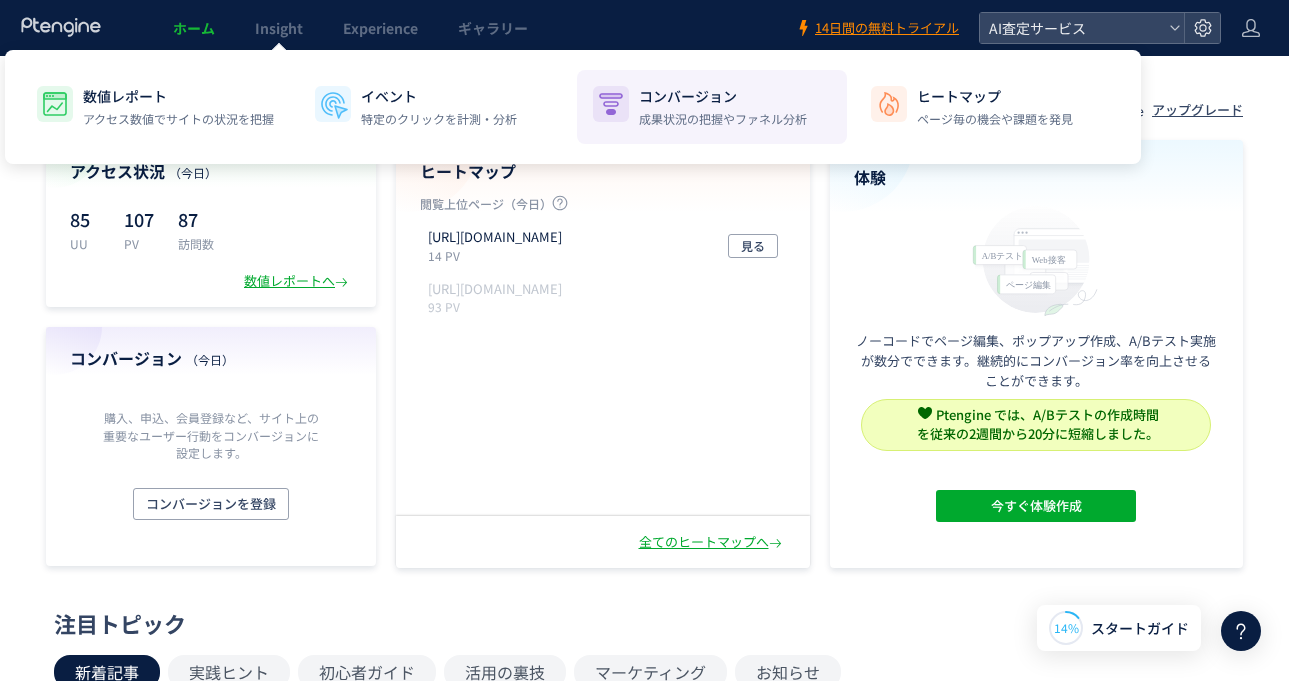 click on "コンバージョン 成果状況の把握やファネル分析" 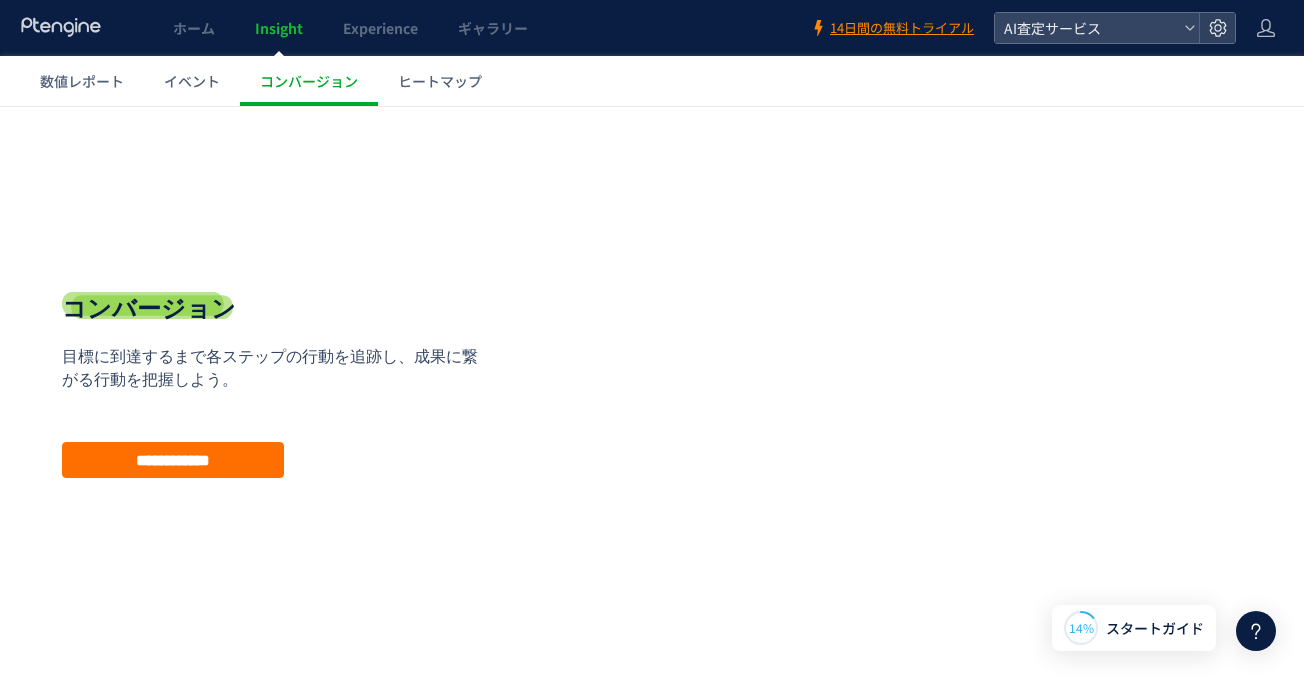 scroll, scrollTop: 15, scrollLeft: 0, axis: vertical 